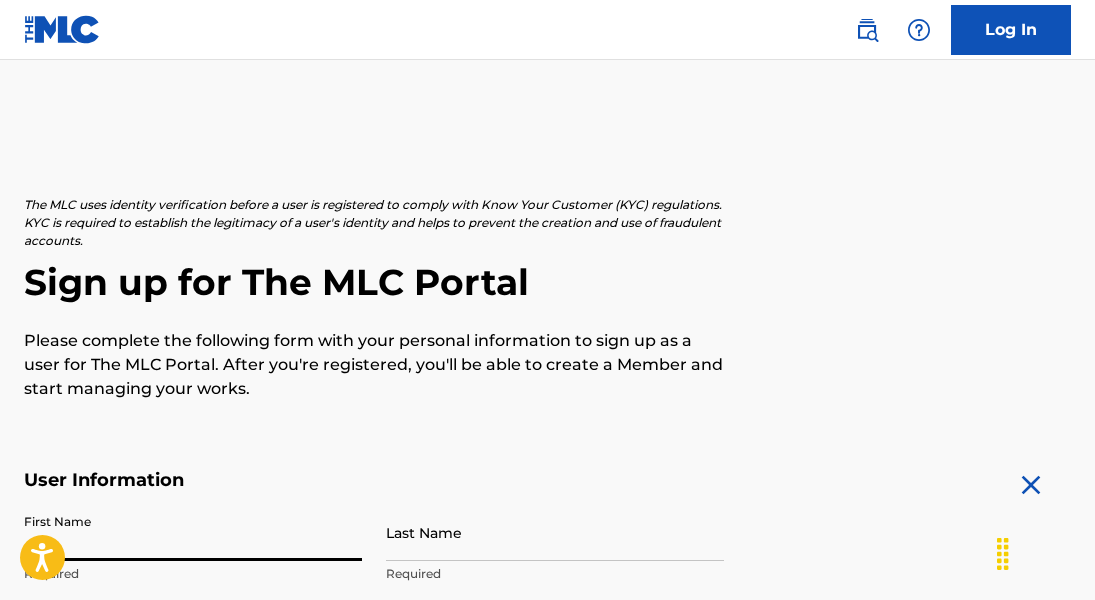 scroll, scrollTop: 135, scrollLeft: 0, axis: vertical 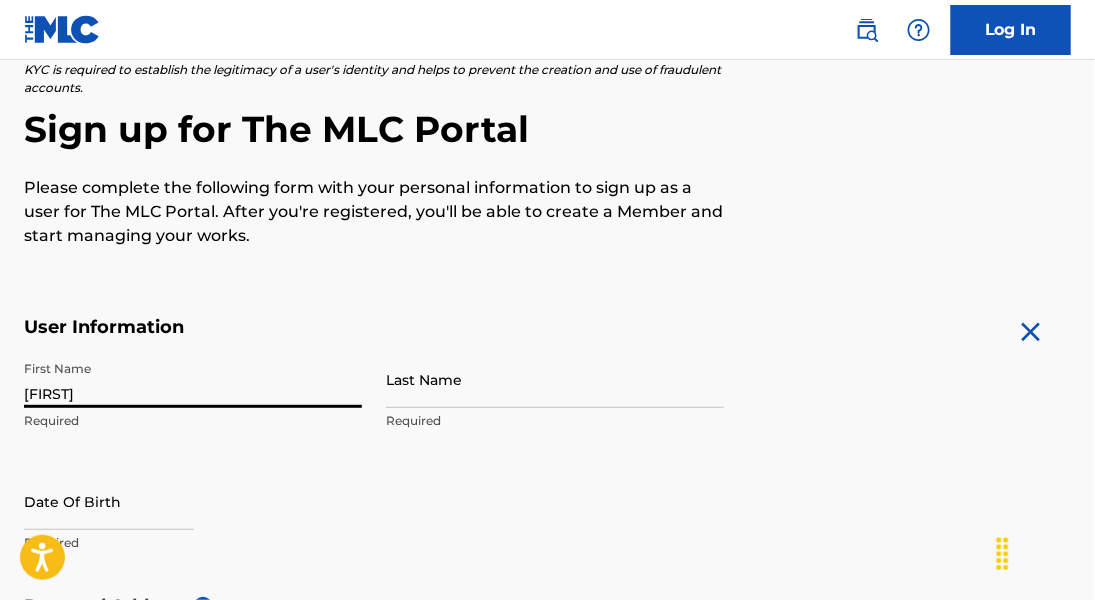 type on "[FIRST]" 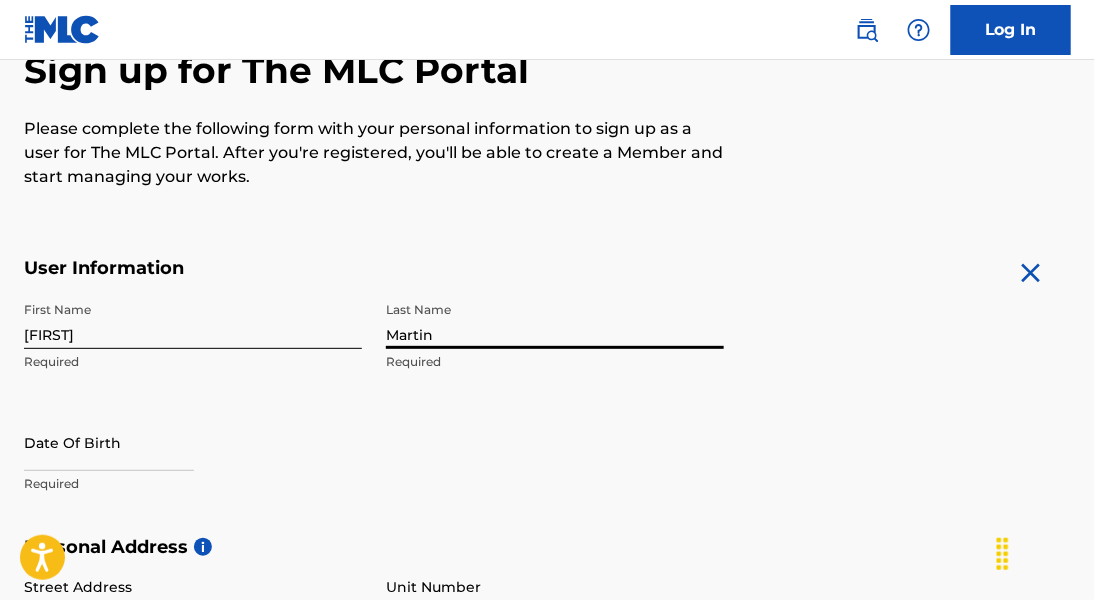 scroll, scrollTop: 222, scrollLeft: 0, axis: vertical 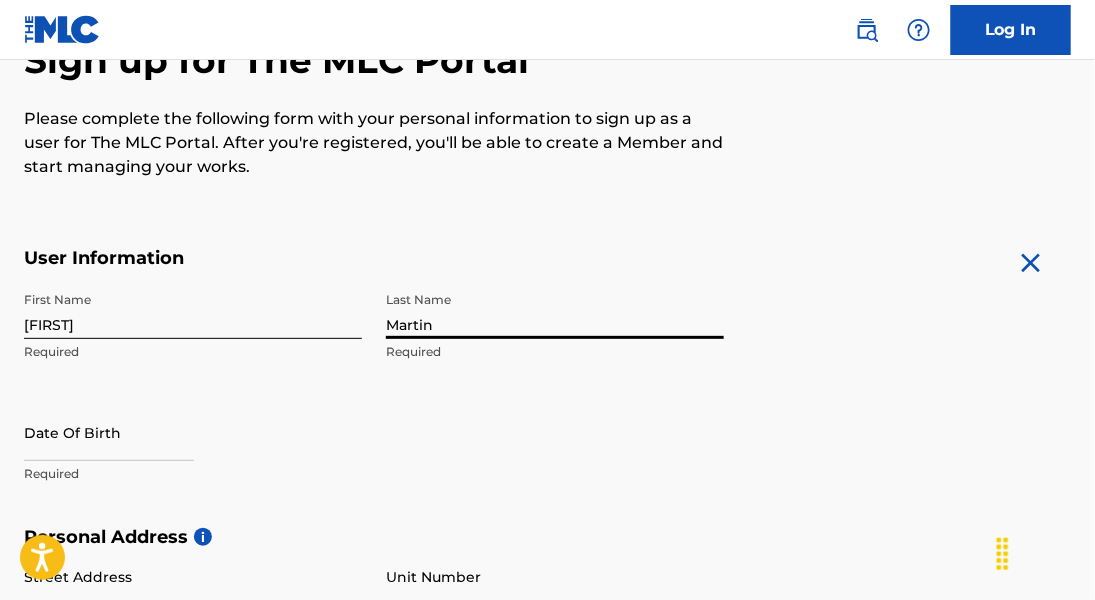 type on "Martin" 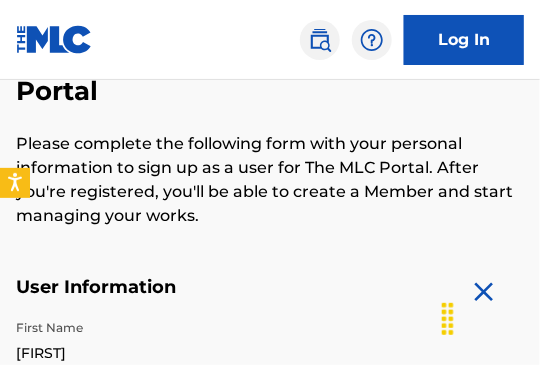 type on "01" 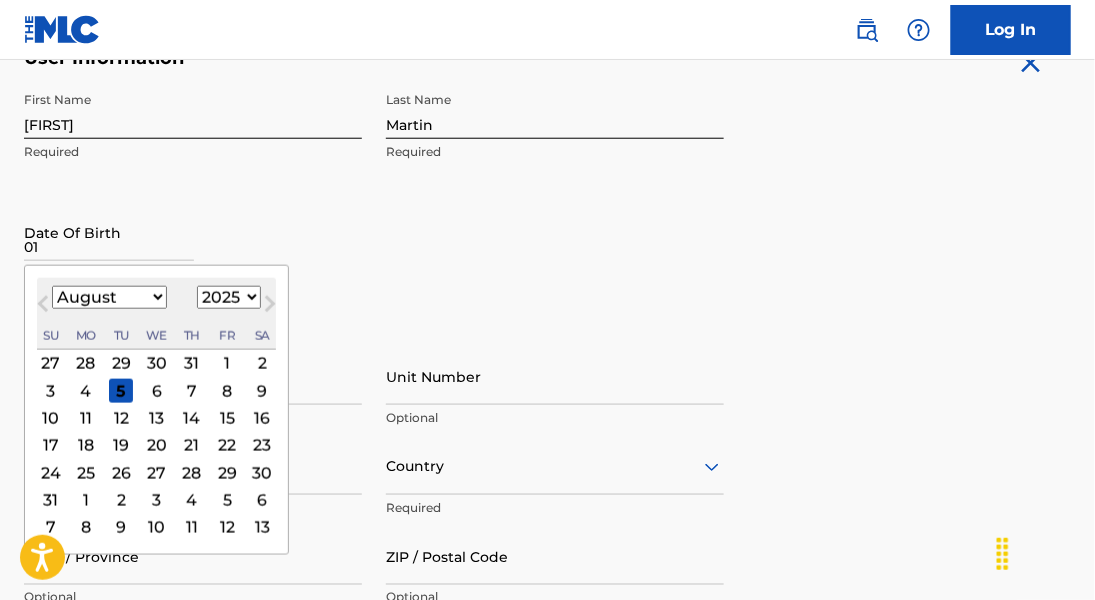 scroll, scrollTop: 522, scrollLeft: 0, axis: vertical 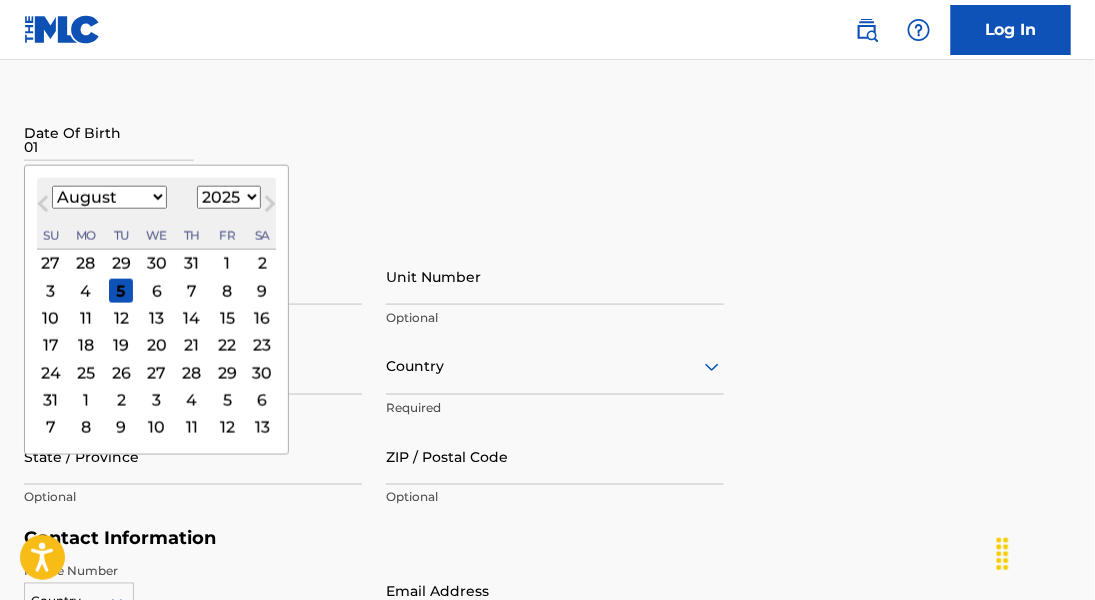 click on "1899 1900 1901 1902 1903 1904 1905 1906 1907 1908 1909 1910 1911 1912 1913 1914 1915 1916 1917 1918 1919 1920 1921 1922 1923 1924 1925 1926 1927 1928 1929 1930 1931 1932 1933 1934 1935 1936 1937 1938 1939 1940 1941 1942 1943 1944 1945 1946 1947 1948 1949 1950 1951 1952 1953 1954 1955 1956 1957 1958 1959 1960 1961 1962 1963 1964 1965 1966 1967 1968 1969 1970 1971 1972 1973 1974 1975 1976 1977 1978 1979 1980 1981 1982 1983 1984 1985 1986 1987 1988 1989 1990 1991 1992 1993 1994 1995 1996 1997 1998 1999 2000 2001 2002 2003 2004 2005 2006 2007 2008 2009 2010 2011 2012 2013 2014 2015 2016 2017 2018 2019 2020 2021 2022 2023 2024 2025 2026 2027 2028 2029 2030 2031 2032 2033 2034 2035 2036 2037 2038 2039 2040 2041 2042 2043 2044 2045 2046 2047 2048 2049 2050 2051 2052 2053 2054 2055 2056 2057 2058 2059 2060 2061 2062 2063 2064 2065 2066 2067 2068 2069 2070 2071 2072 2073 2074 2075 2076 2077 2078 2079 2080 2081 2082 2083 2084 2085 2086 2087 2088 2089 2090 2091 2092 2093 2094 2095 2096 2097 2098 2099 2100" at bounding box center [229, 197] 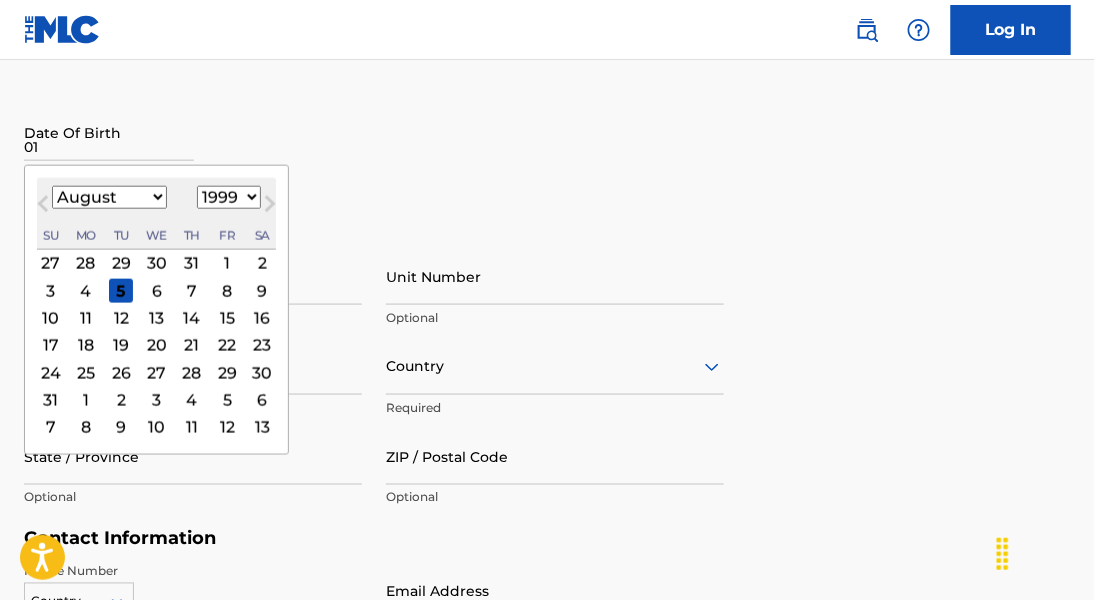 click on "1899 1900 1901 1902 1903 1904 1905 1906 1907 1908 1909 1910 1911 1912 1913 1914 1915 1916 1917 1918 1919 1920 1921 1922 1923 1924 1925 1926 1927 1928 1929 1930 1931 1932 1933 1934 1935 1936 1937 1938 1939 1940 1941 1942 1943 1944 1945 1946 1947 1948 1949 1950 1951 1952 1953 1954 1955 1956 1957 1958 1959 1960 1961 1962 1963 1964 1965 1966 1967 1968 1969 1970 1971 1972 1973 1974 1975 1976 1977 1978 1979 1980 1981 1982 1983 1984 1985 1986 1987 1988 1989 1990 1991 1992 1993 1994 1995 1996 1997 1998 1999 2000 2001 2002 2003 2004 2005 2006 2007 2008 2009 2010 2011 2012 2013 2014 2015 2016 2017 2018 2019 2020 2021 2022 2023 2024 2025 2026 2027 2028 2029 2030 2031 2032 2033 2034 2035 2036 2037 2038 2039 2040 2041 2042 2043 2044 2045 2046 2047 2048 2049 2050 2051 2052 2053 2054 2055 2056 2057 2058 2059 2060 2061 2062 2063 2064 2065 2066 2067 2068 2069 2070 2071 2072 2073 2074 2075 2076 2077 2078 2079 2080 2081 2082 2083 2084 2085 2086 2087 2088 2089 2090 2091 2092 2093 2094 2095 2096 2097 2098 2099 2100" at bounding box center [229, 197] 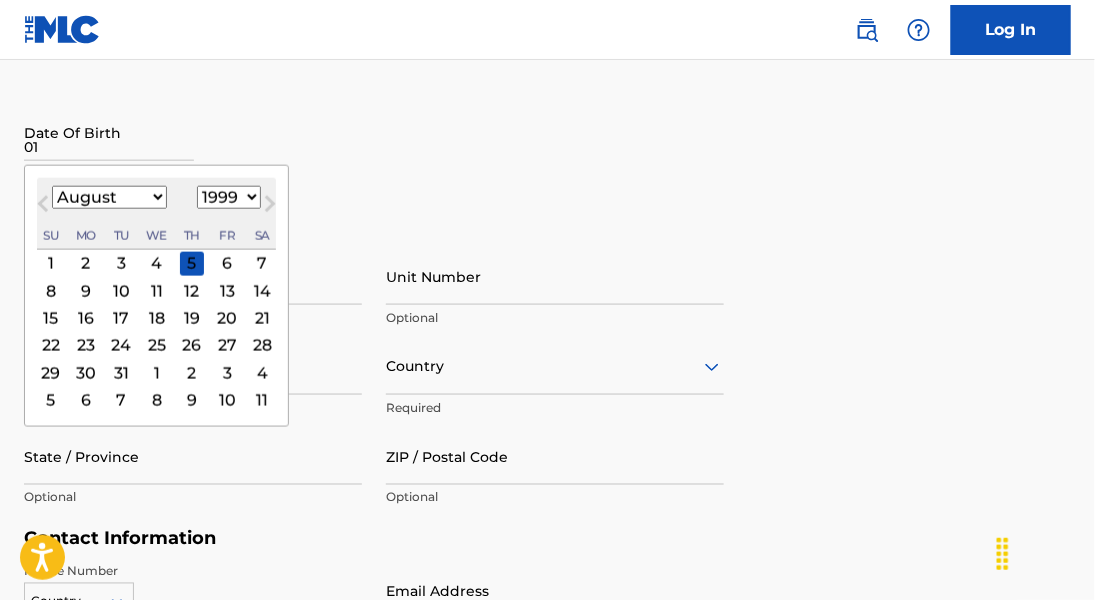 click on "January February March April May June July August September October November December" at bounding box center [109, 197] 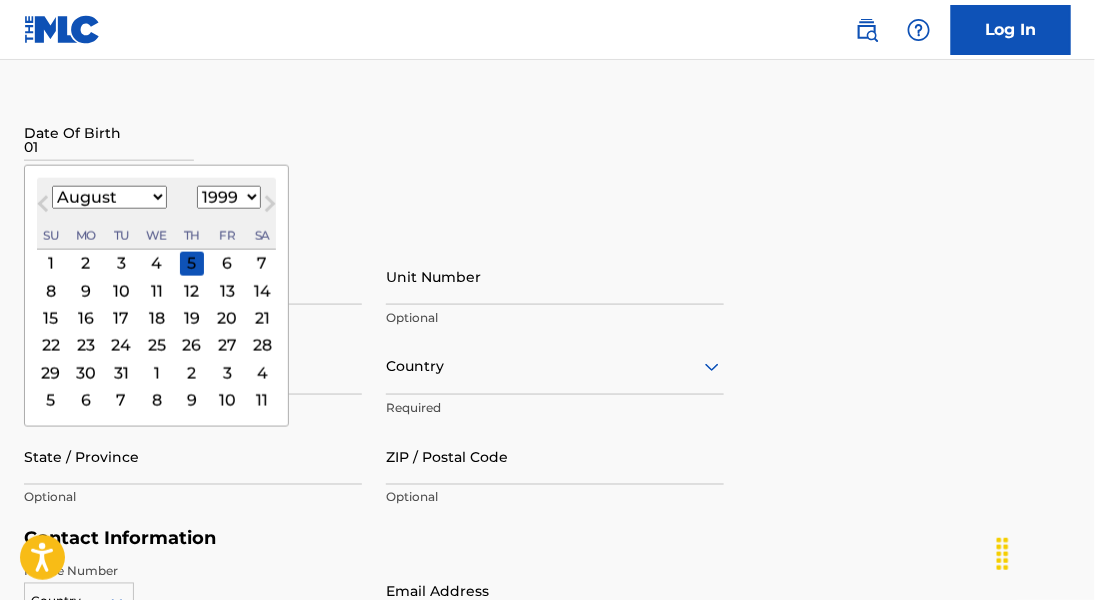select on "0" 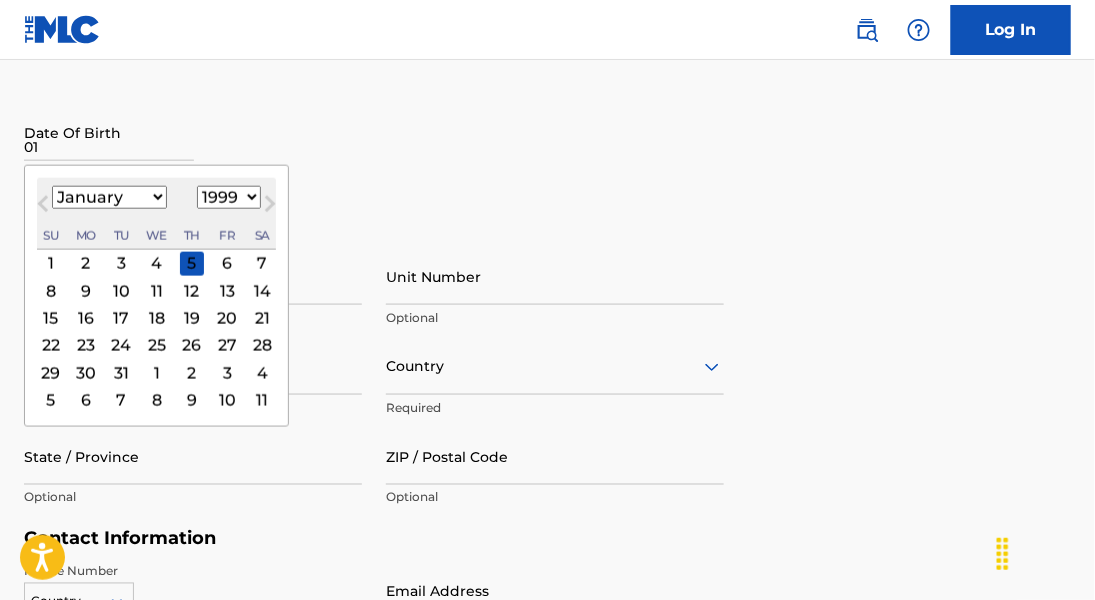 click on "January February March April May June July August September October November December" at bounding box center [109, 197] 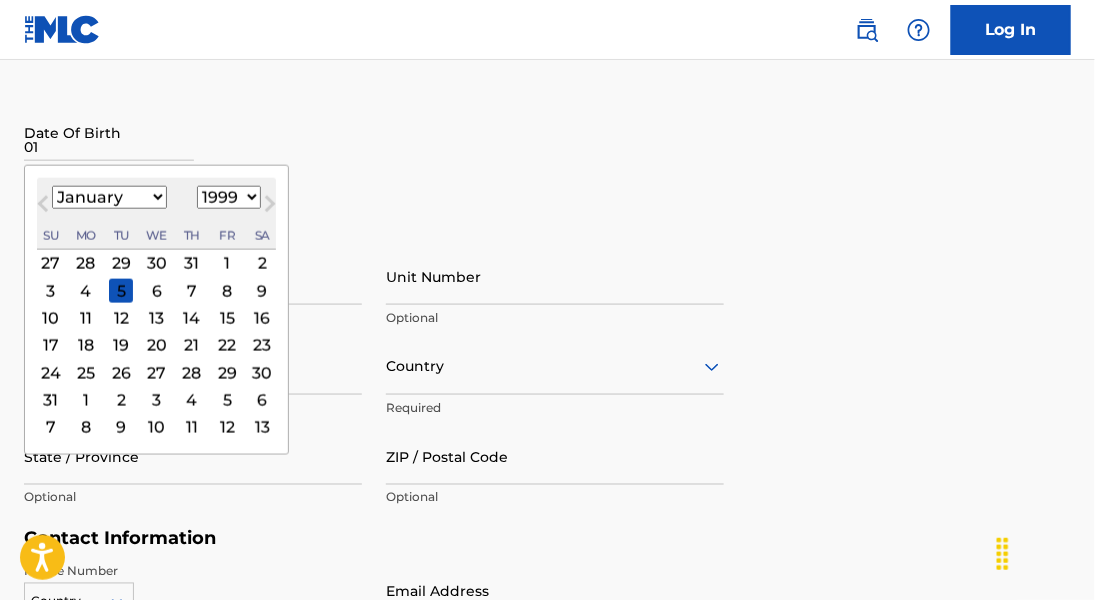 click on "4" at bounding box center [86, 291] 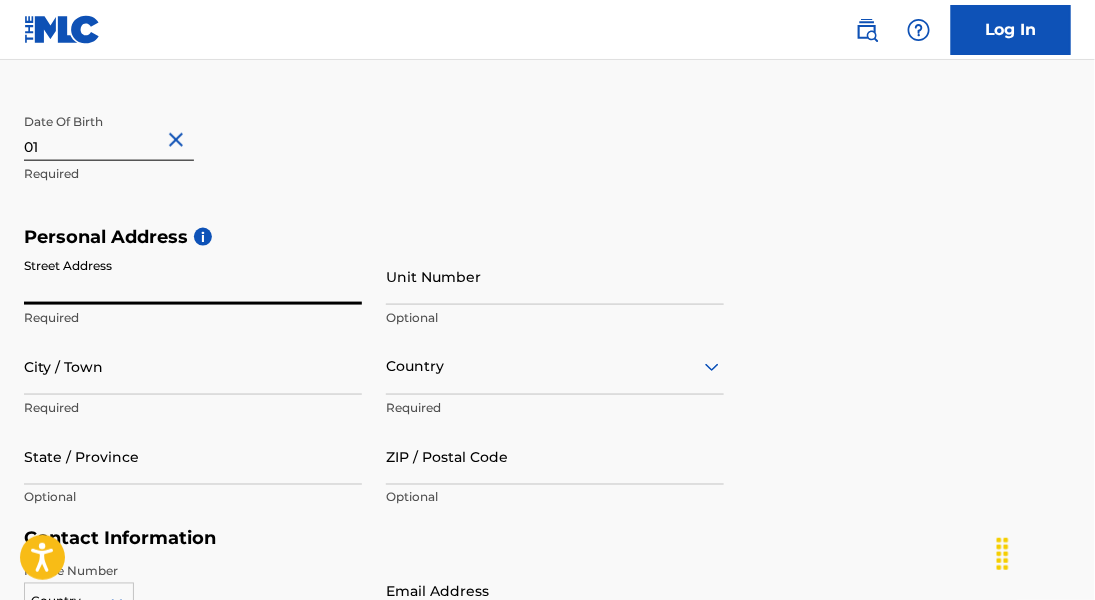 click on "Street Address" at bounding box center [193, 276] 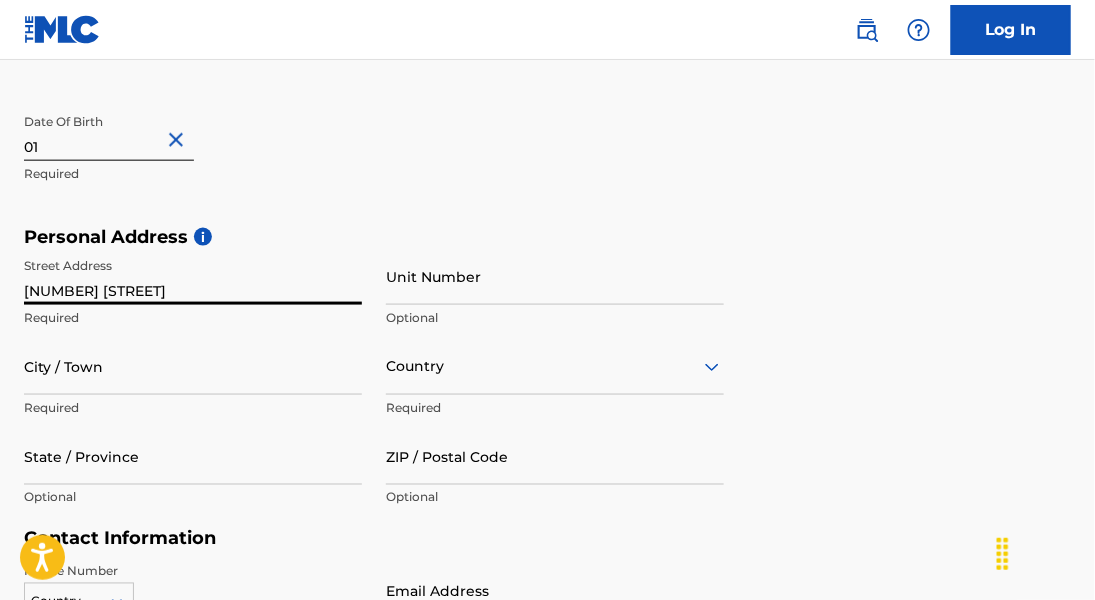 type on "[NUMBER] [STREET]" 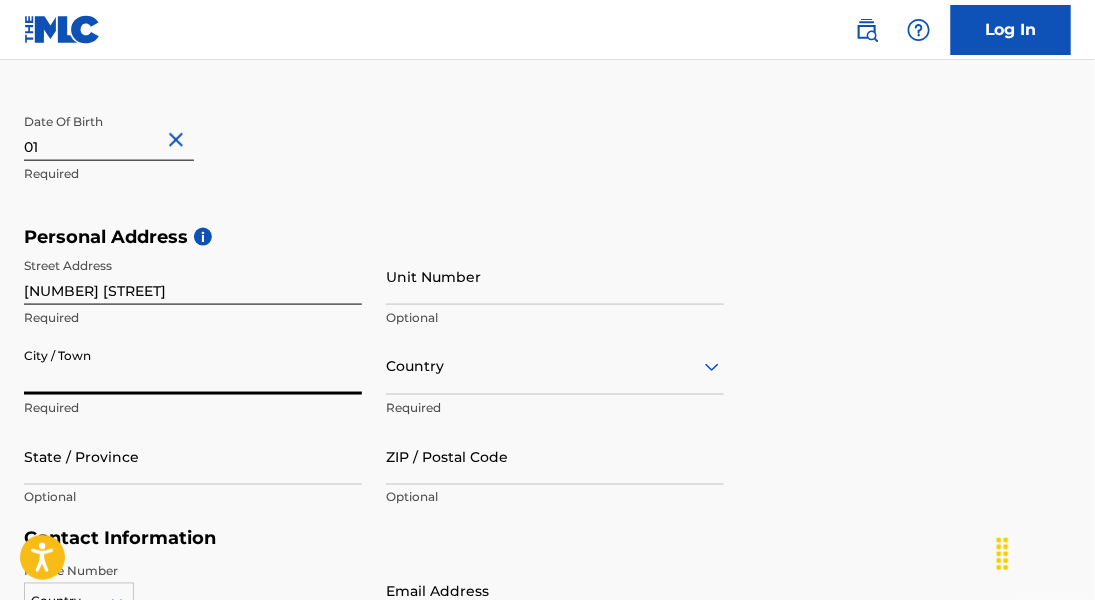 click on "City / Town" at bounding box center (193, 366) 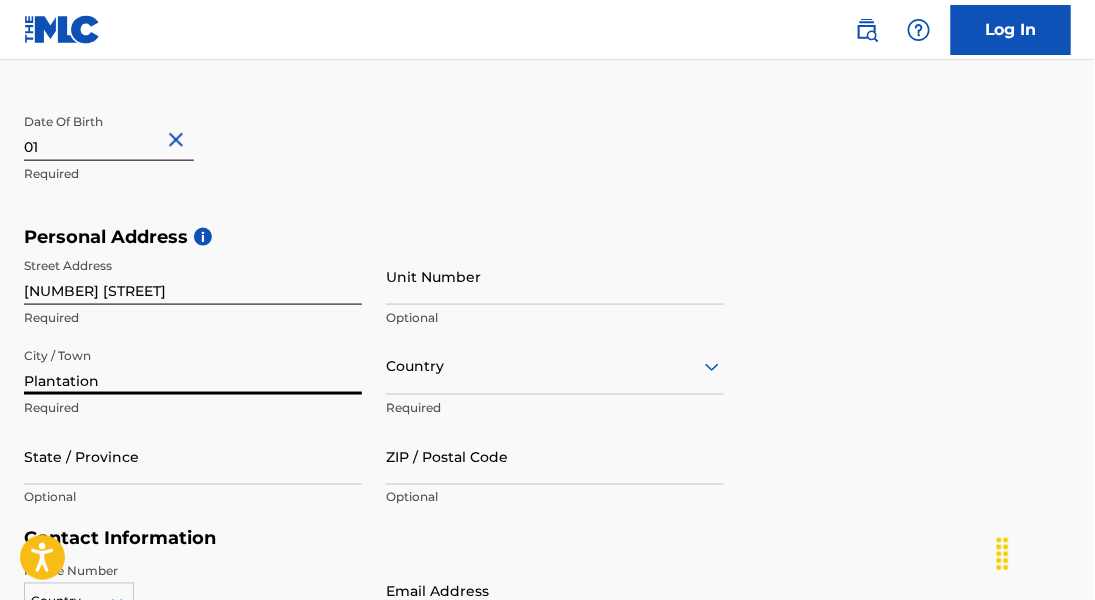 type on "Plantation" 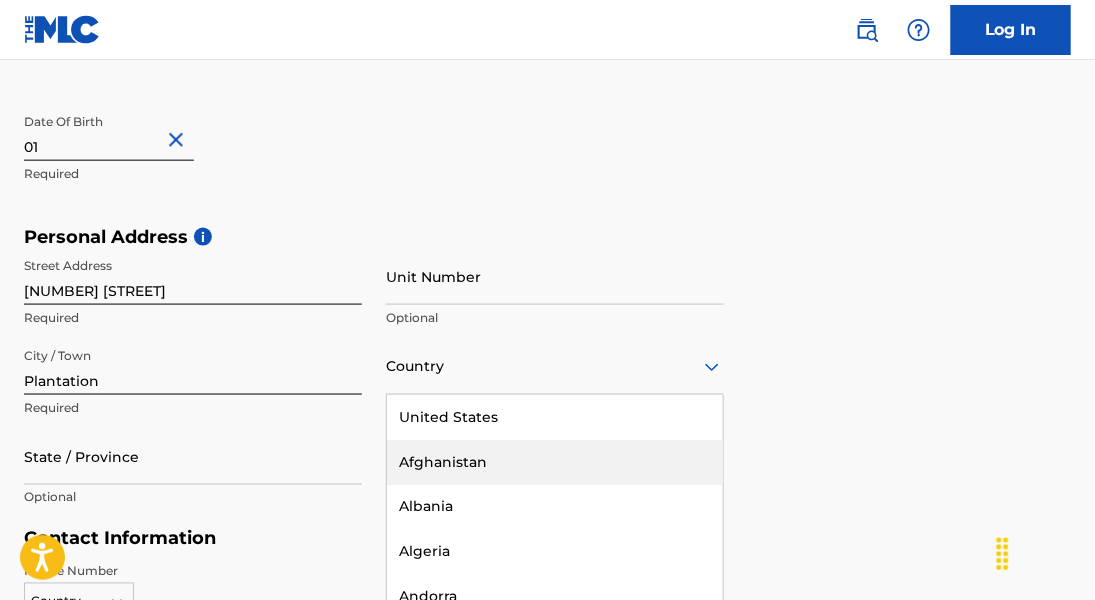 scroll, scrollTop: 617, scrollLeft: 0, axis: vertical 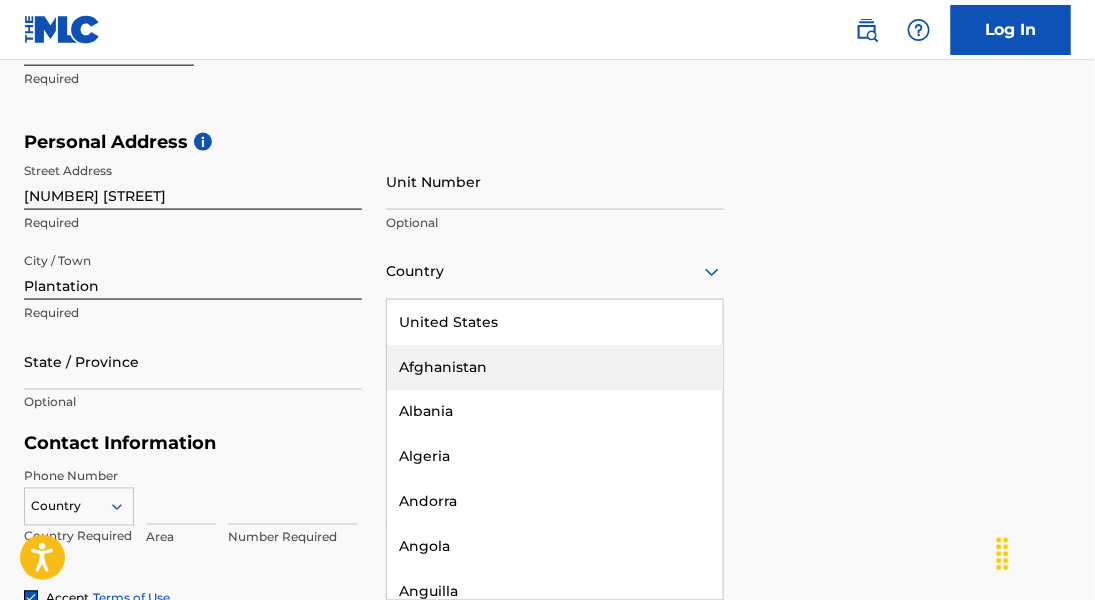 click on "223 results available. Use Up and Down to choose options, press Enter to select the currently focused option, press Escape to exit the menu, press Tab to select the option and exit the menu. Country United States Afghanistan Albania Algeria Andorra Angola Anguilla Antigua and Barbuda Argentina Armenia Aruba Australia Austria Azerbaijan Bahamas Bahrain Bangladesh Barbados Belarus Belgium Belize Benin Bermuda Bhutan Bolivia Bosnia and Herzegovina Botswana Brazil Brunei Darussalam Bulgaria Burkina Faso Burundi Cambodia Cameroon Canada Cape Verde Cayman Islands Central African Republic Chad Chile China Colombia Comoros Congo Congo, the Democratic Republic of the Cook Islands Costa Rica Cote D'Ivoire Croatia Cuba Cyprus Czech Republic Denmark Djibouti Dominica Dominican Republic Ecuador Egypt El Salvador Equatorial Guinea Eritrea Estonia Ethiopia Falkland Islands (Malvinas) Faroe Islands Fiji Finland France French Guiana French Polynesia Gabon Gambia Georgia Germany Ghana Gibraltar Greece Greenland Grenada Guinea" at bounding box center [555, 271] 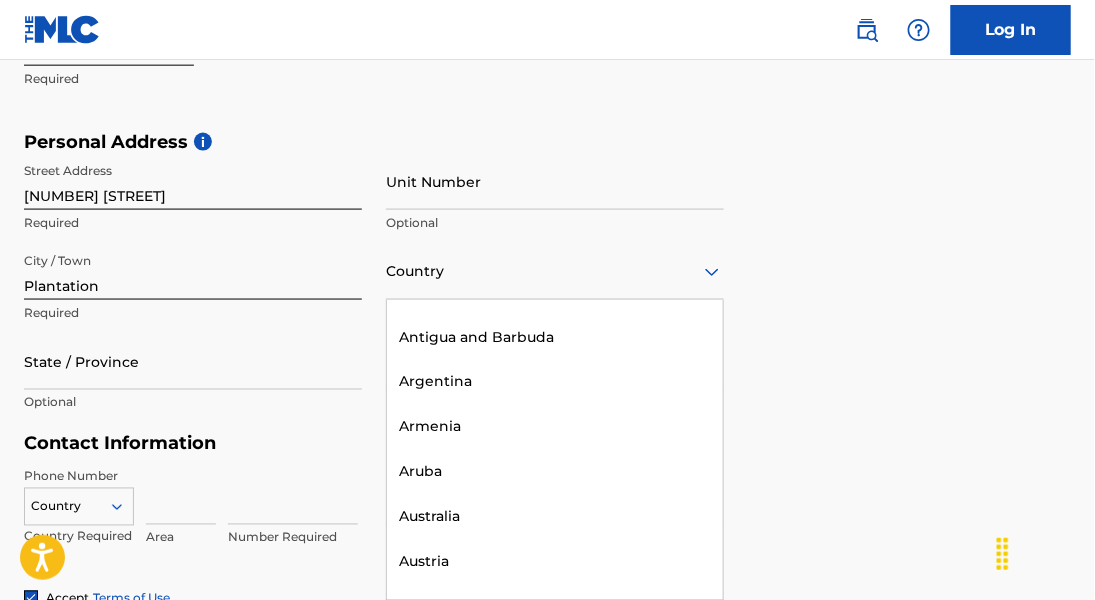 scroll, scrollTop: 0, scrollLeft: 0, axis: both 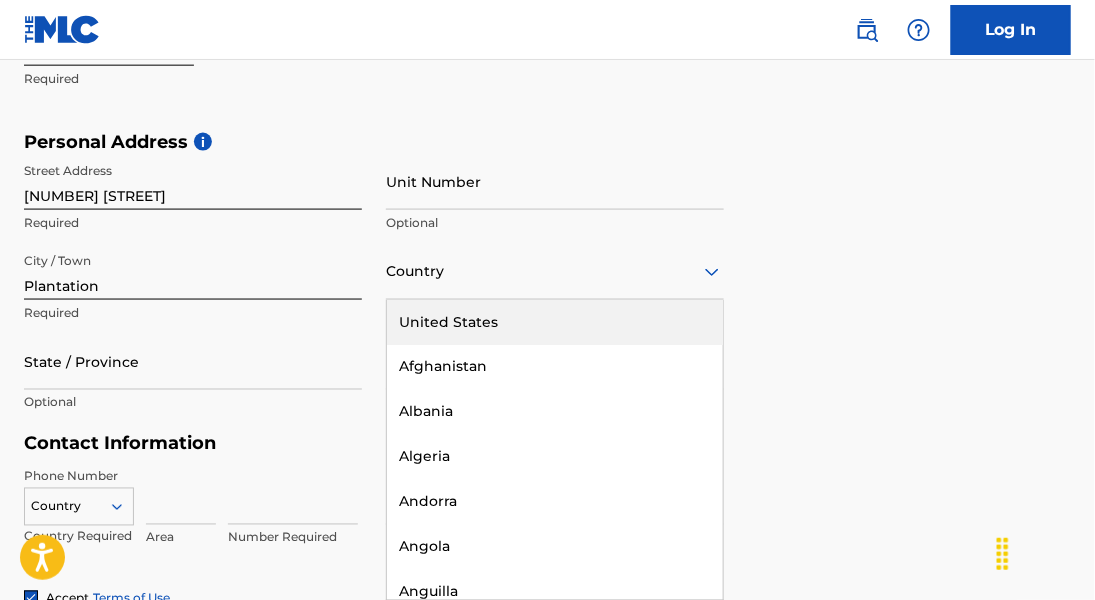 click on "United States" at bounding box center [555, 322] 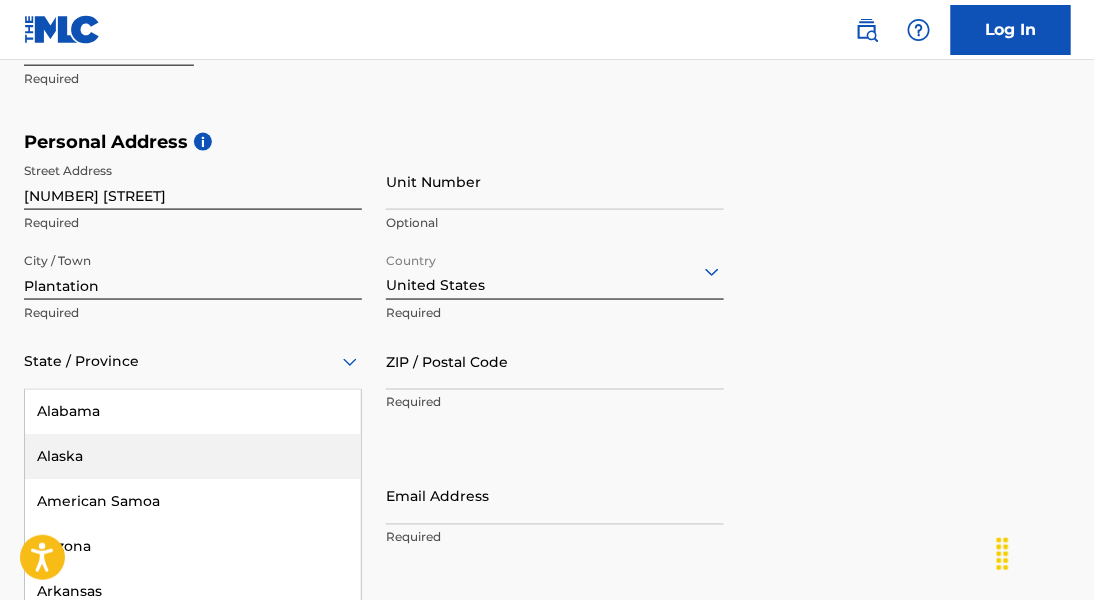 scroll, scrollTop: 708, scrollLeft: 0, axis: vertical 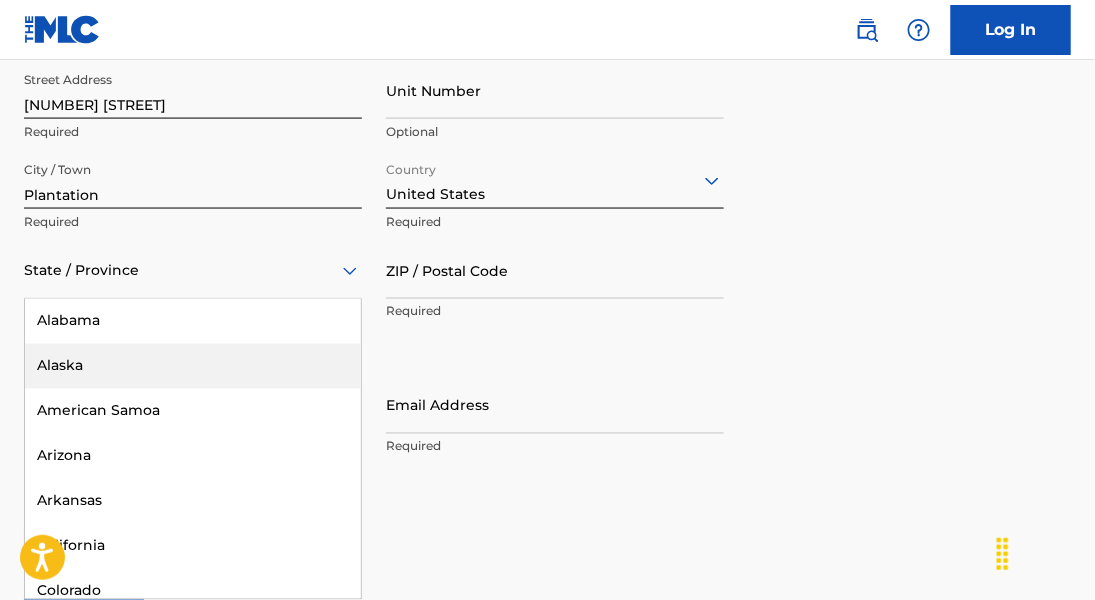 click on "57 results available. Use Up and Down to choose options, press Enter to select the currently focused option, press Escape to exit the menu, press Tab to select the option and exit the menu. State / Province Alabama Alaska American Samoa Arizona Arkansas California Colorado Connecticut Delaware District of Columbia Florida Georgia Guam Hawaii Idaho Illinois Indiana Iowa Kansas Kentucky Louisiana Maine Maryland Massachusetts Michigan Minnesota Mississippi Missouri Montana Nebraska Nevada New Hampshire New Jersey New Mexico New York North Carolina North Dakota Northern Mariana Islands Ohio Oklahoma Oregon Pennsylvania Puerto Rico Puerto Rico Rhode Island South Carolina South Dakota Tennessee Texas Utah Vermont Virgin Islands, U.S. Virginia Washington West Virginia Wisconsin Wyoming" at bounding box center (193, 270) 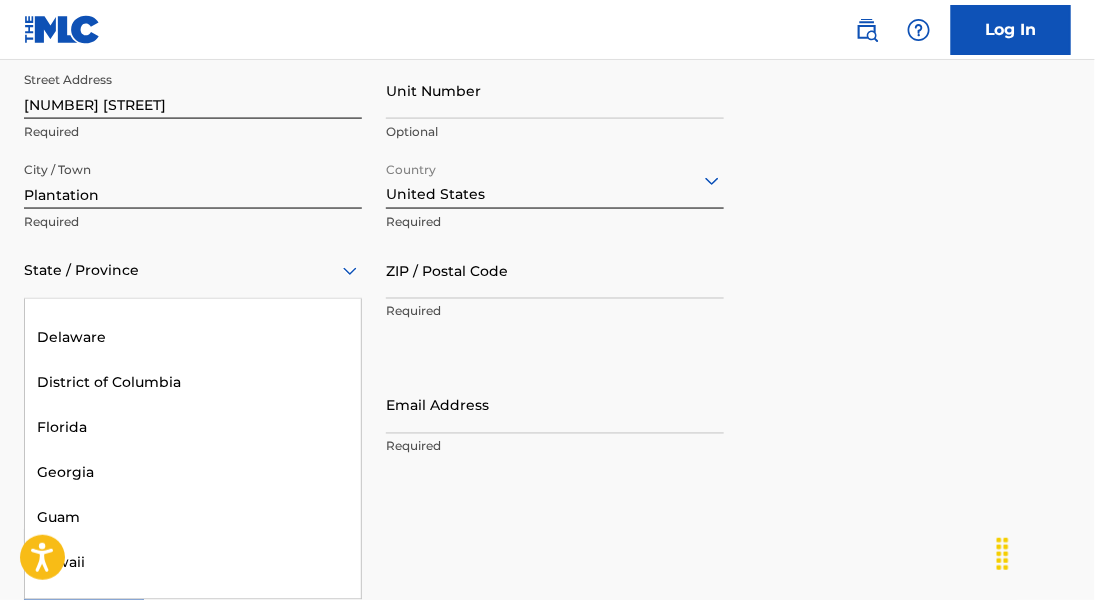 scroll, scrollTop: 400, scrollLeft: 0, axis: vertical 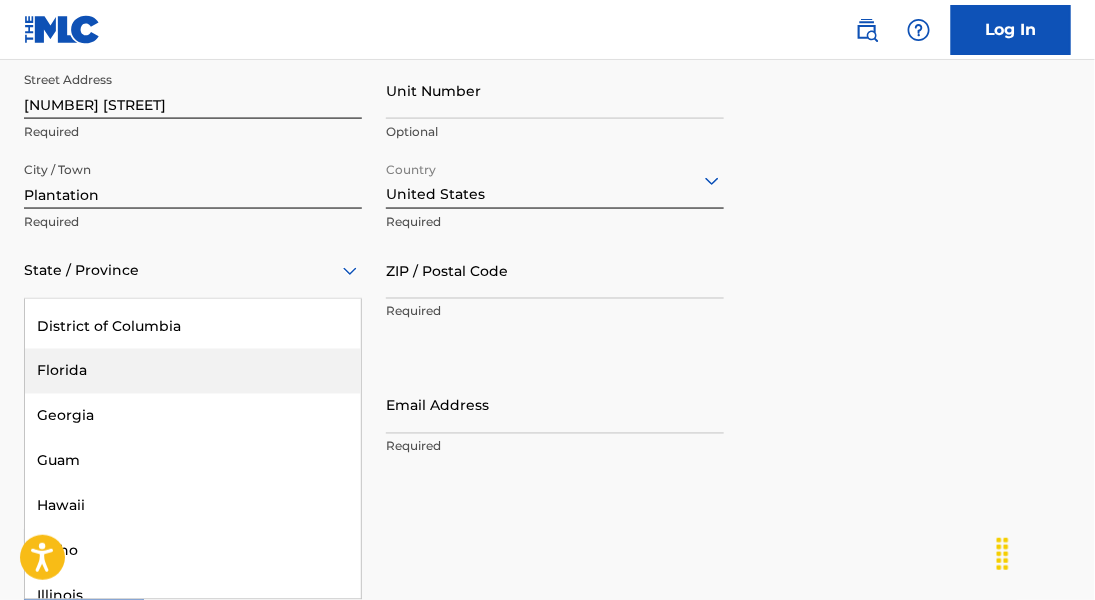 click on "Florida" at bounding box center [193, 371] 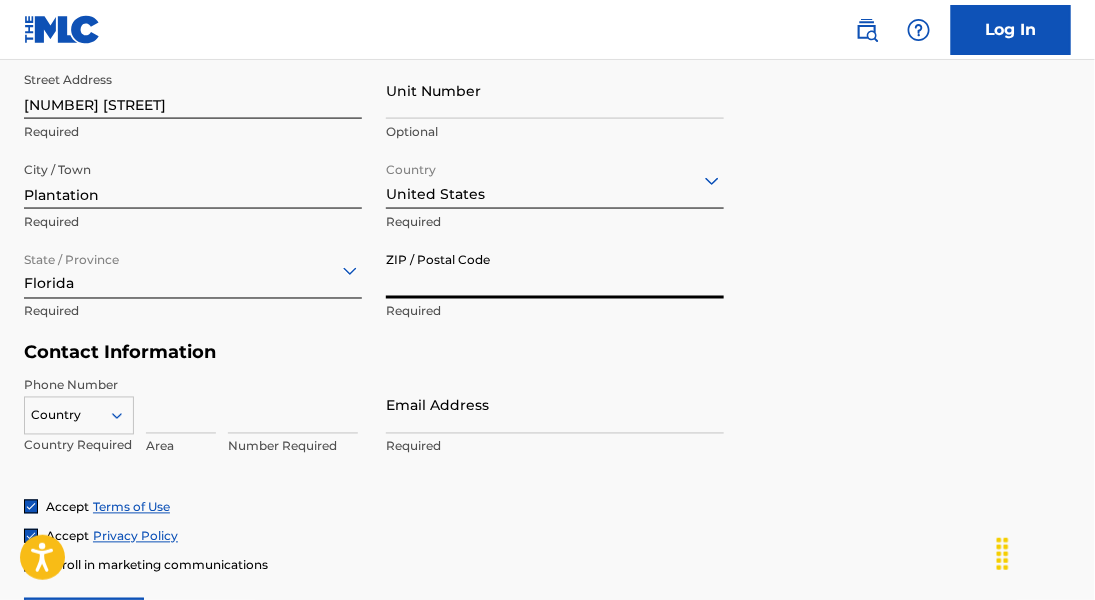 click on "ZIP / Postal Code" at bounding box center [555, 270] 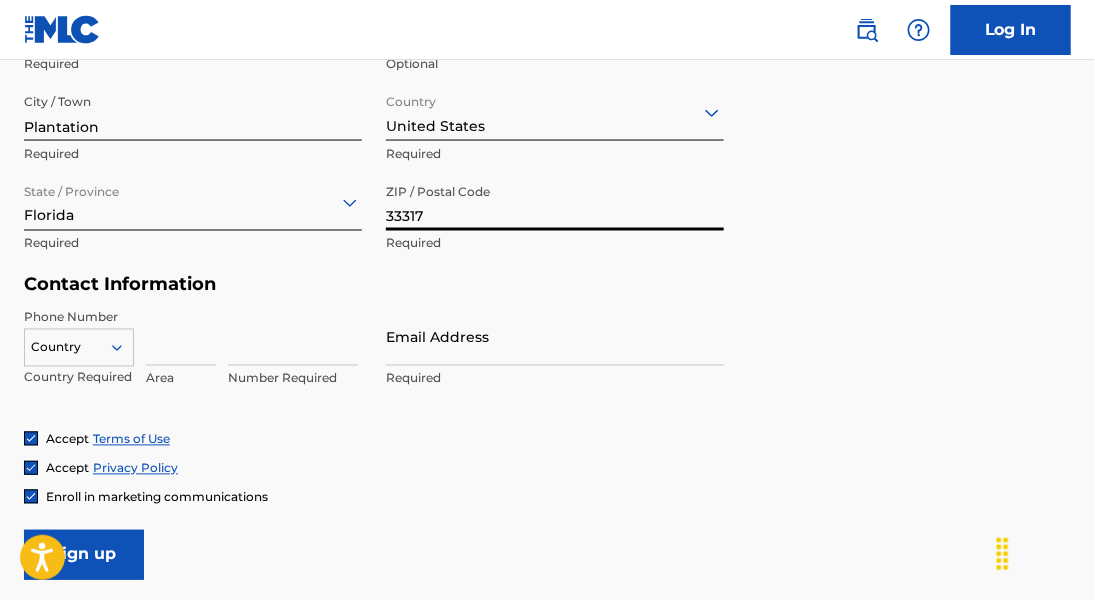 scroll, scrollTop: 908, scrollLeft: 0, axis: vertical 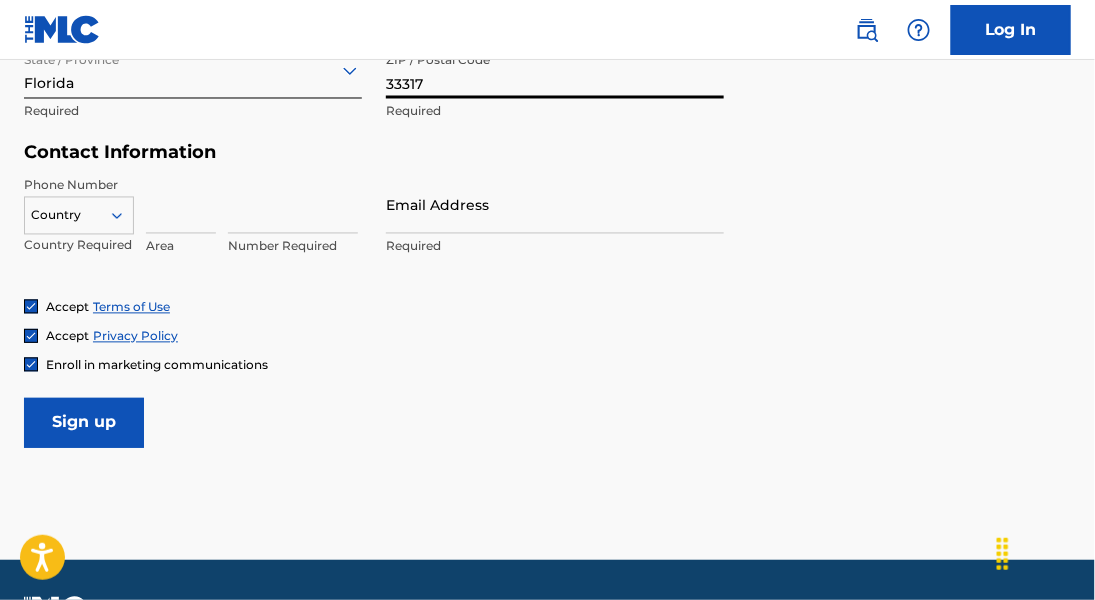 type on "33317" 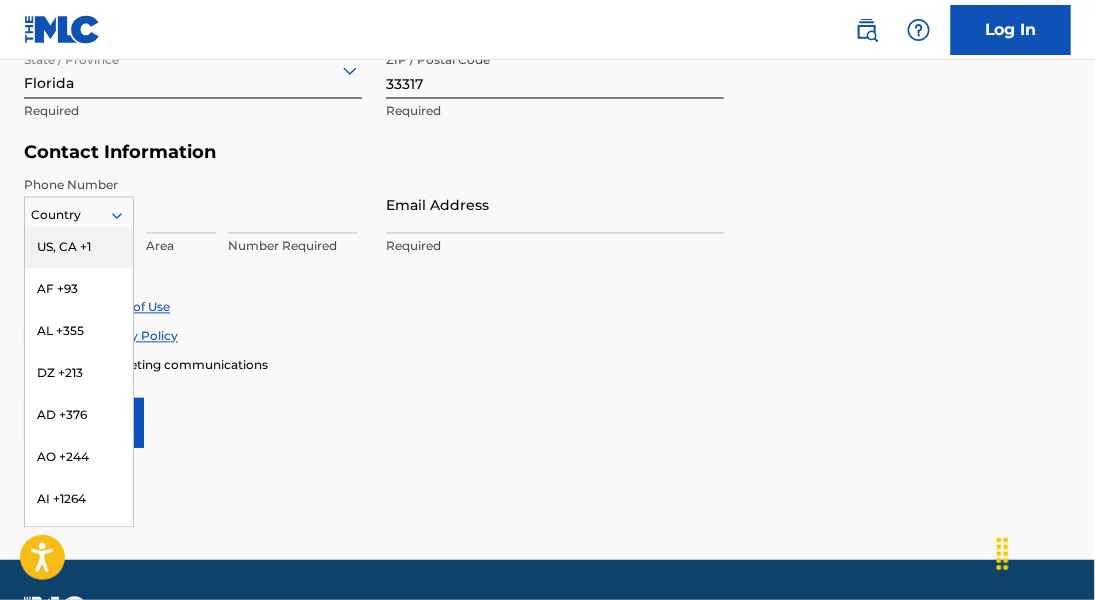 click on "US, CA +1" at bounding box center [79, 248] 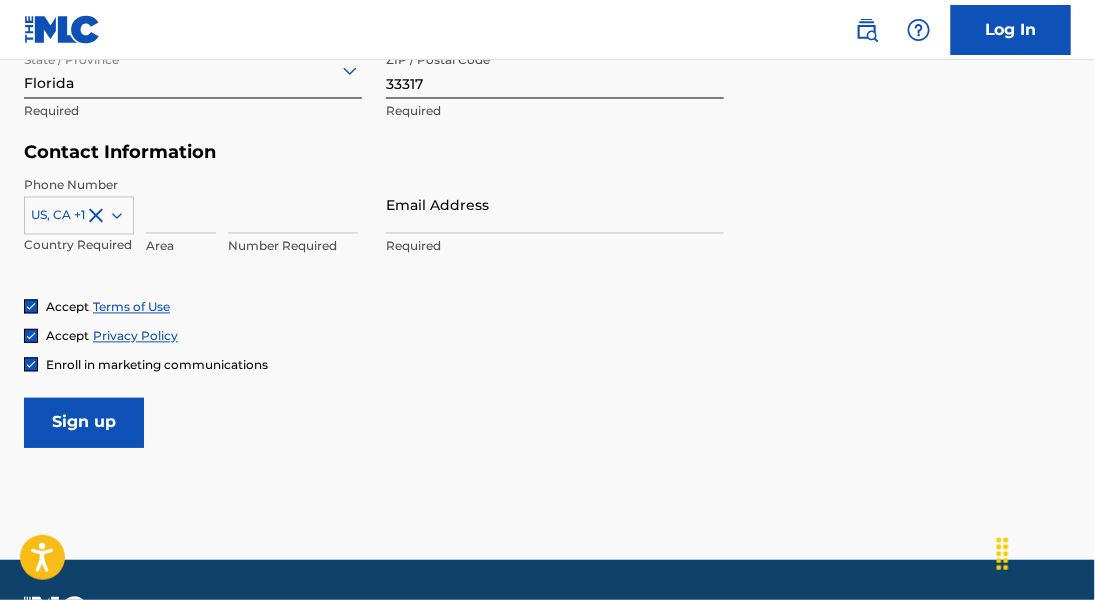 click at bounding box center [181, 205] 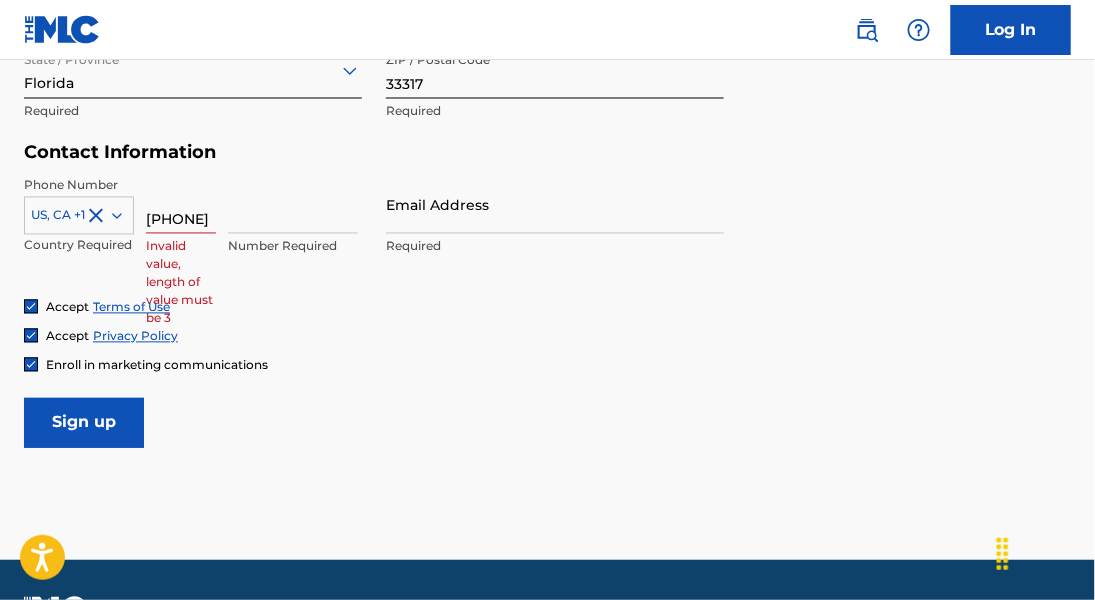scroll, scrollTop: 0, scrollLeft: 0, axis: both 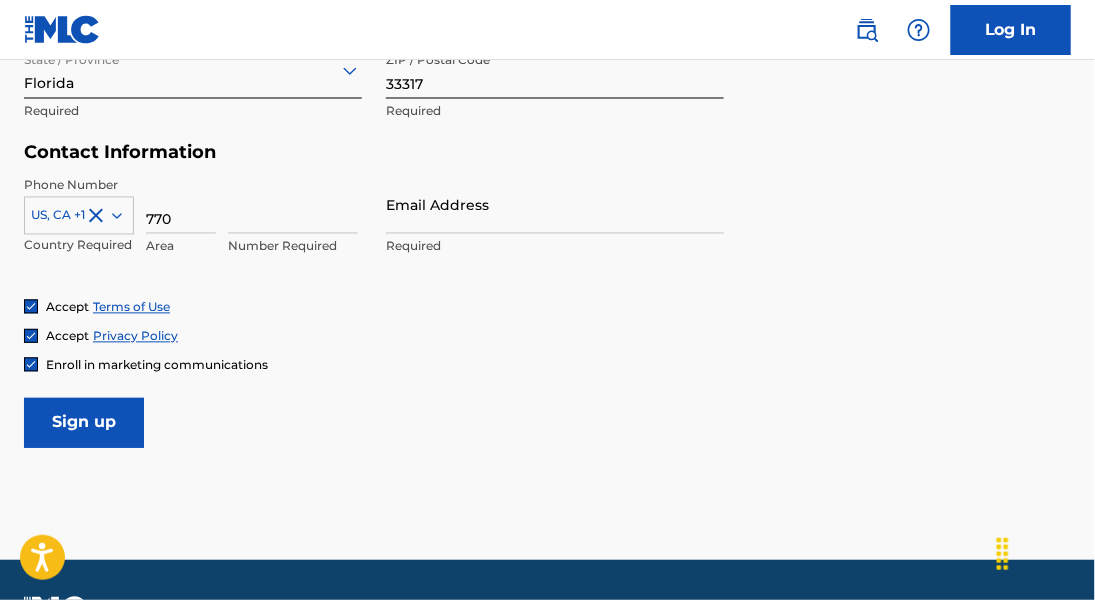 type on "770" 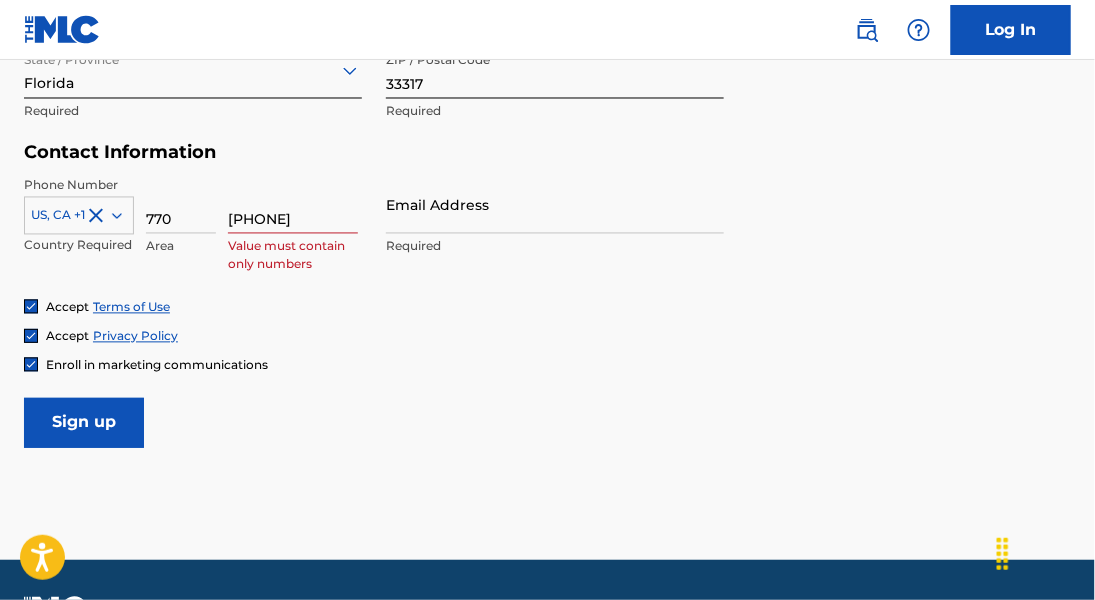 click on "[PHONE]" at bounding box center [293, 205] 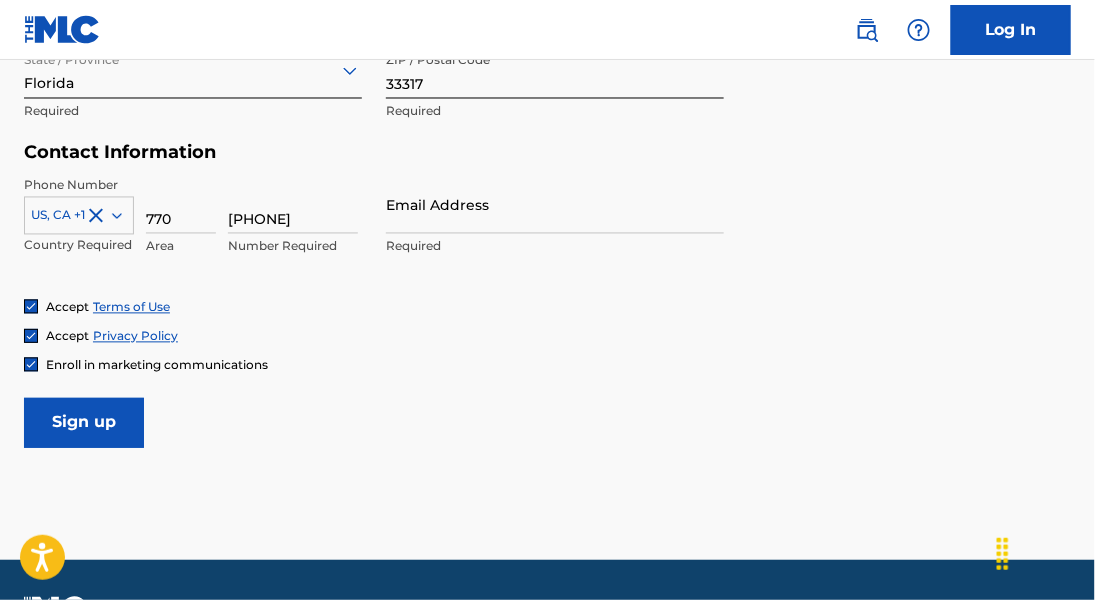type on "[PHONE]" 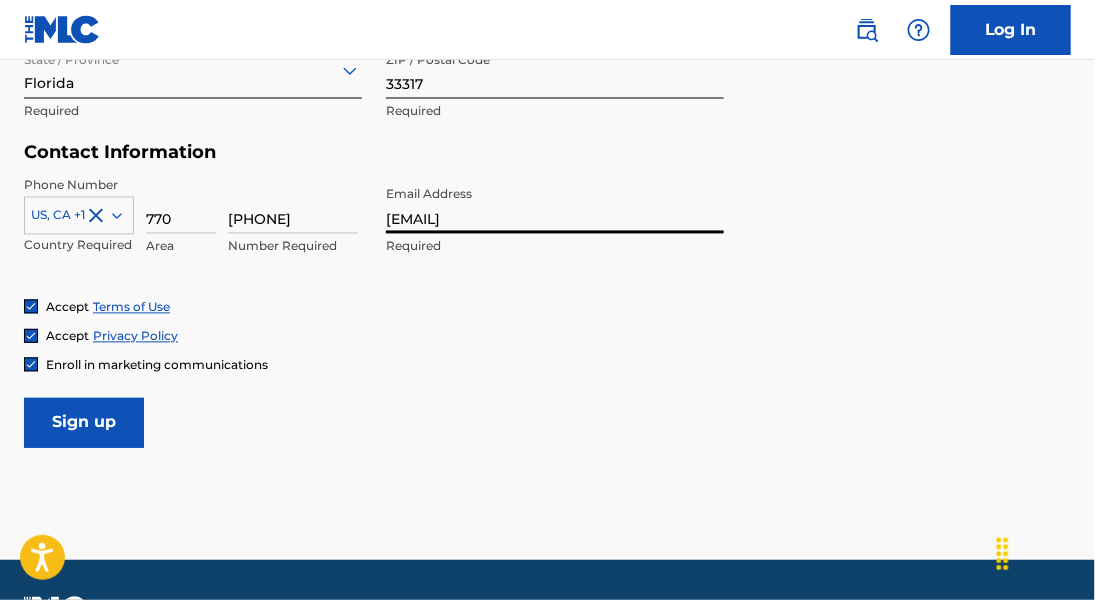type on "[EMAIL]" 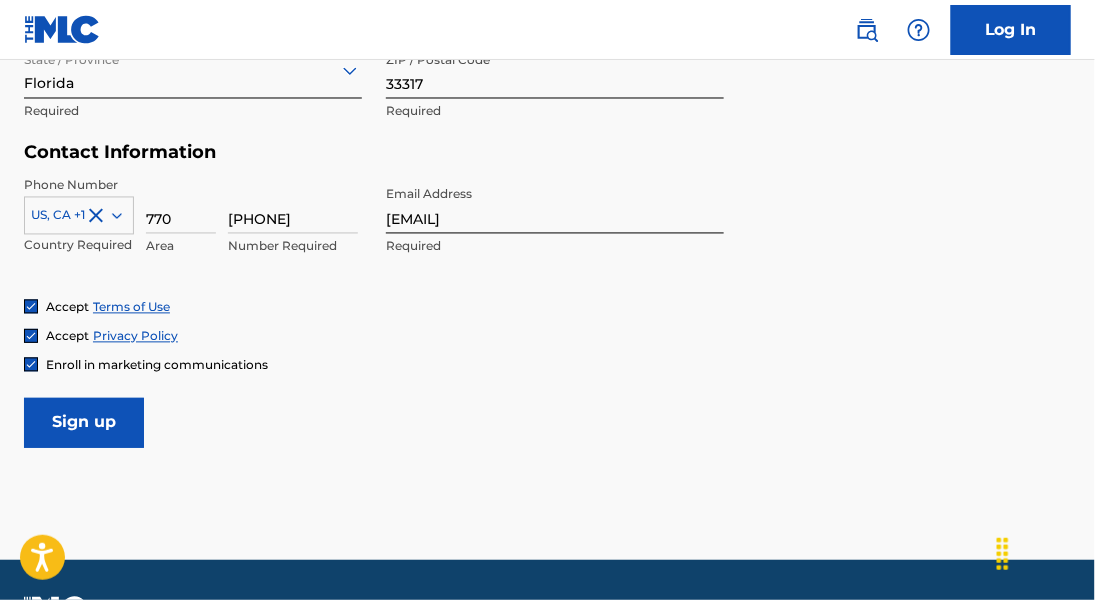 click on "Sign up" at bounding box center (84, 423) 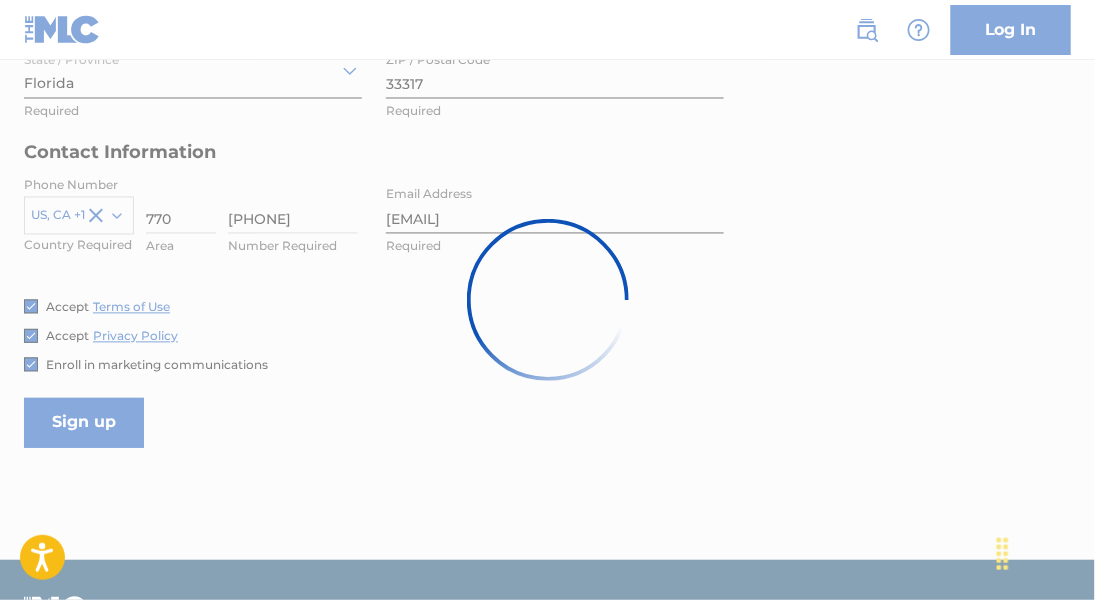 scroll, scrollTop: 0, scrollLeft: 0, axis: both 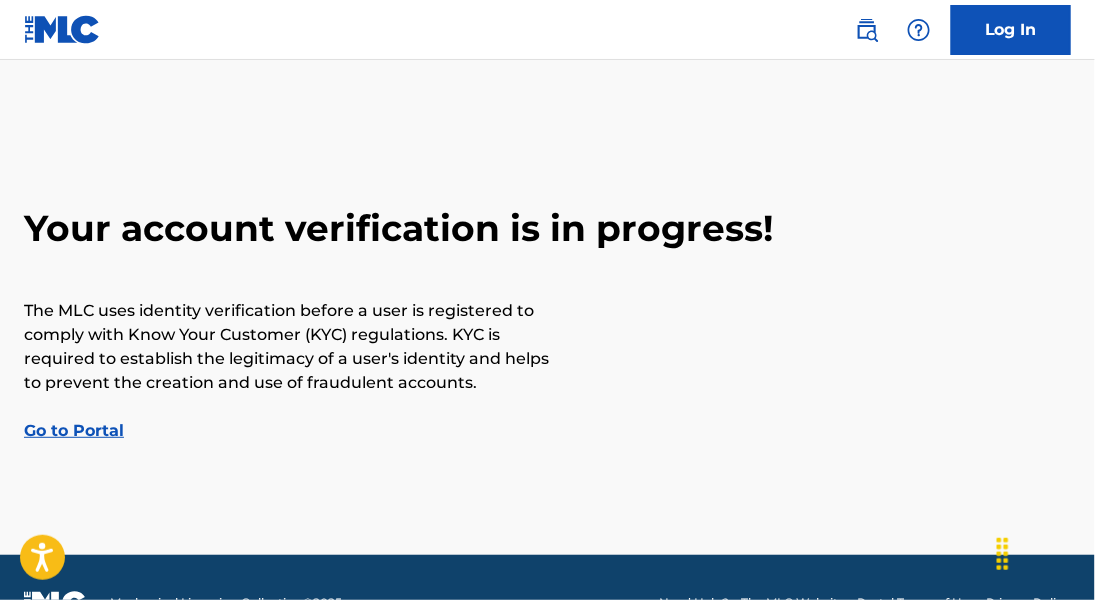 click on "Go to Portal" at bounding box center (74, 430) 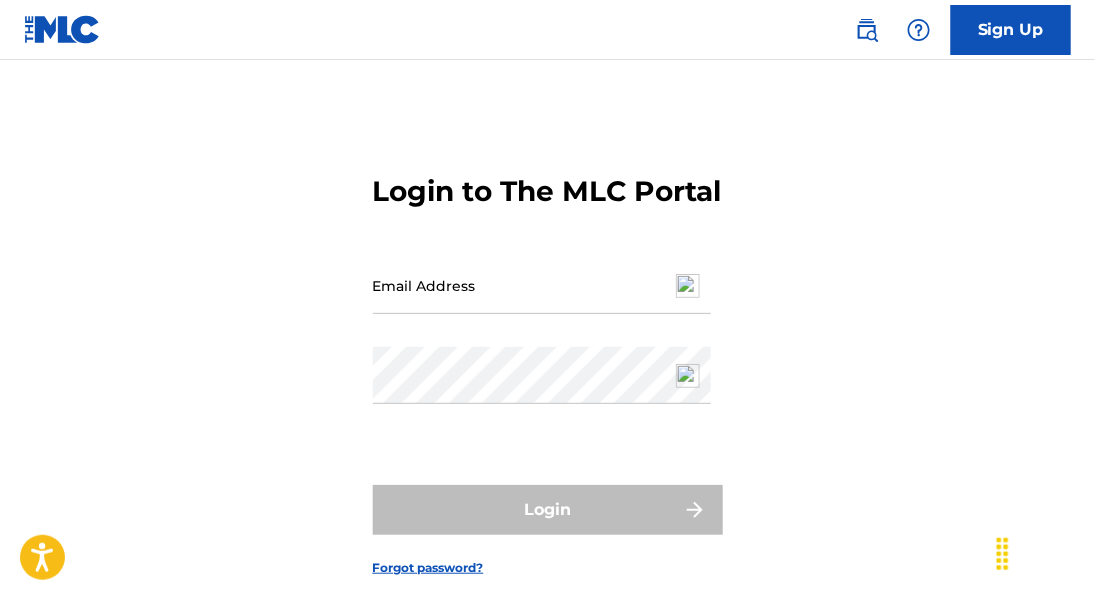 click on "Email Address" at bounding box center (542, 285) 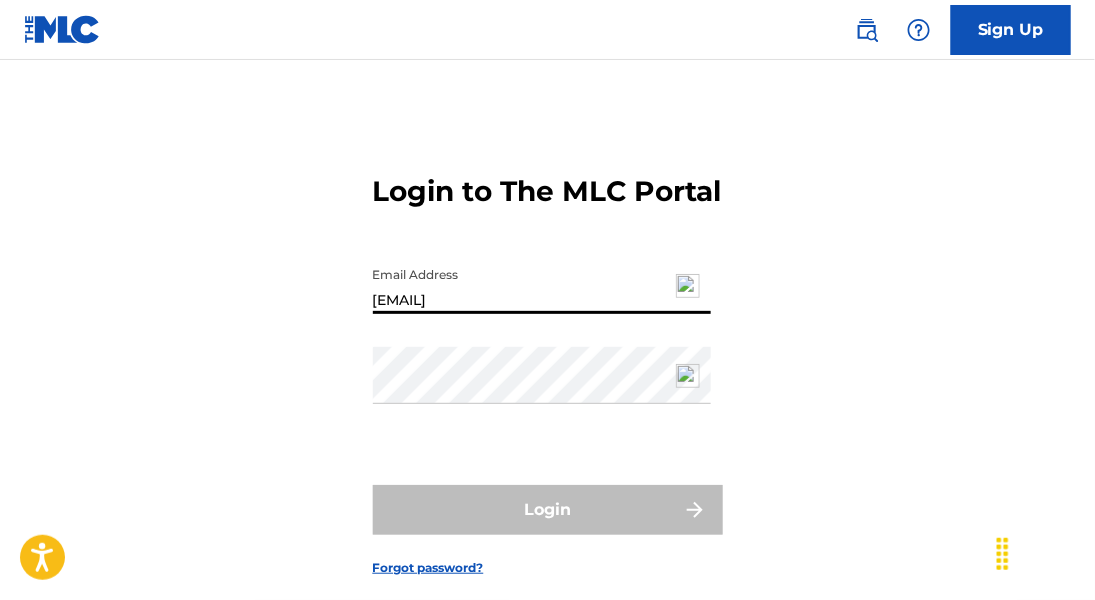 type on "[EMAIL]" 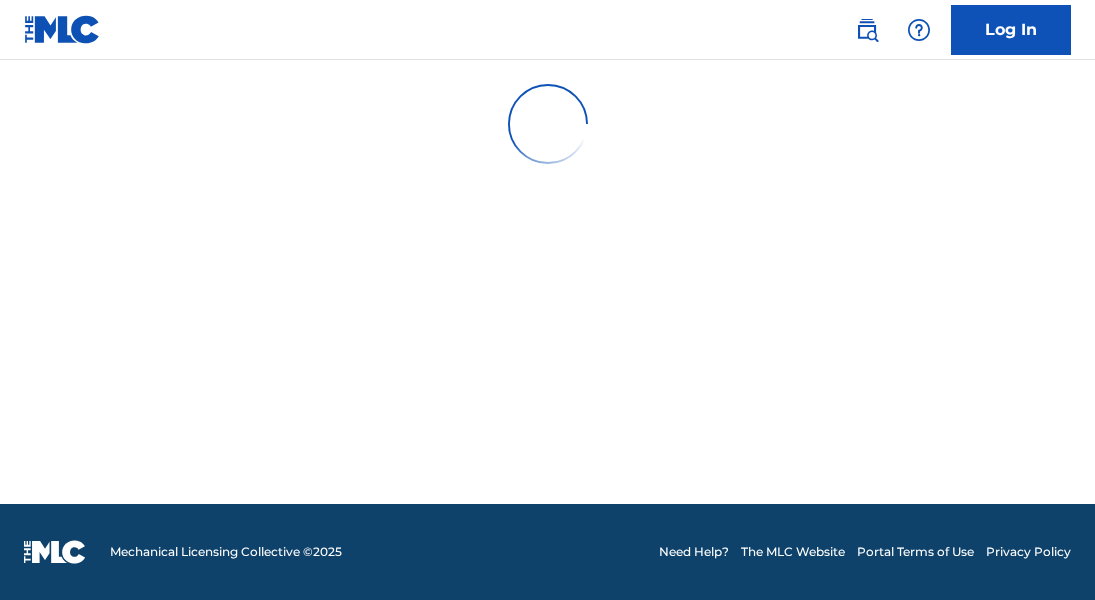 scroll, scrollTop: 0, scrollLeft: 0, axis: both 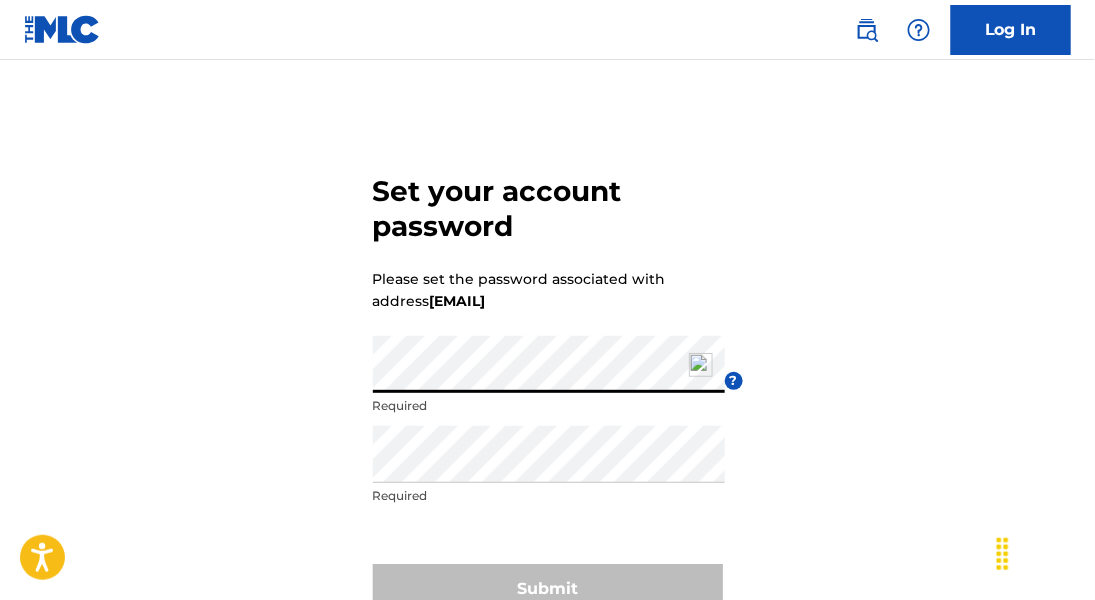drag, startPoint x: 856, startPoint y: 417, endPoint x: 661, endPoint y: 407, distance: 195.25624 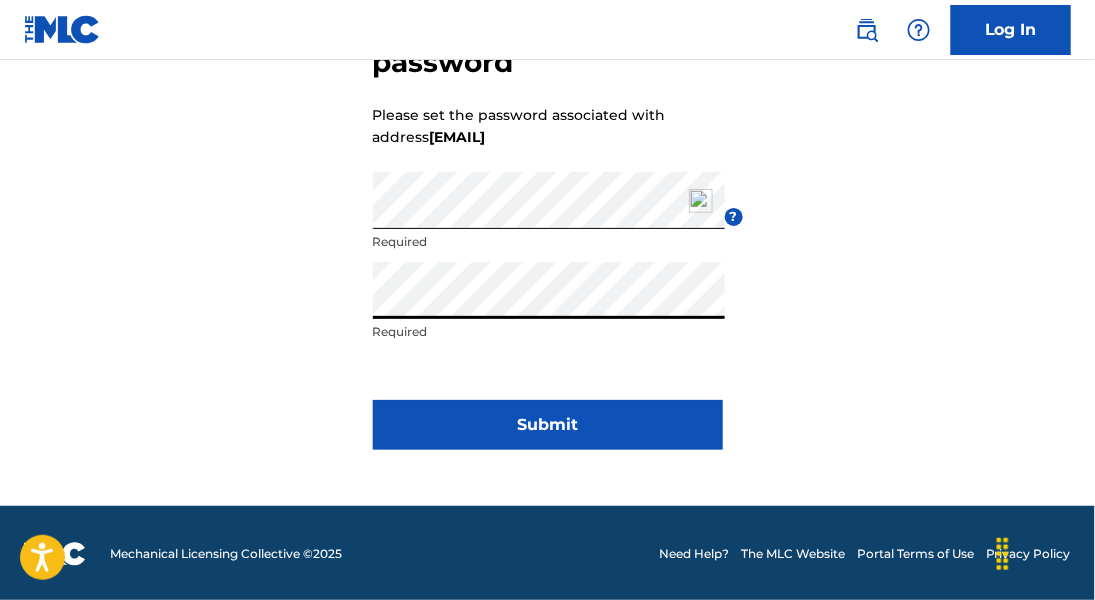 scroll, scrollTop: 166, scrollLeft: 0, axis: vertical 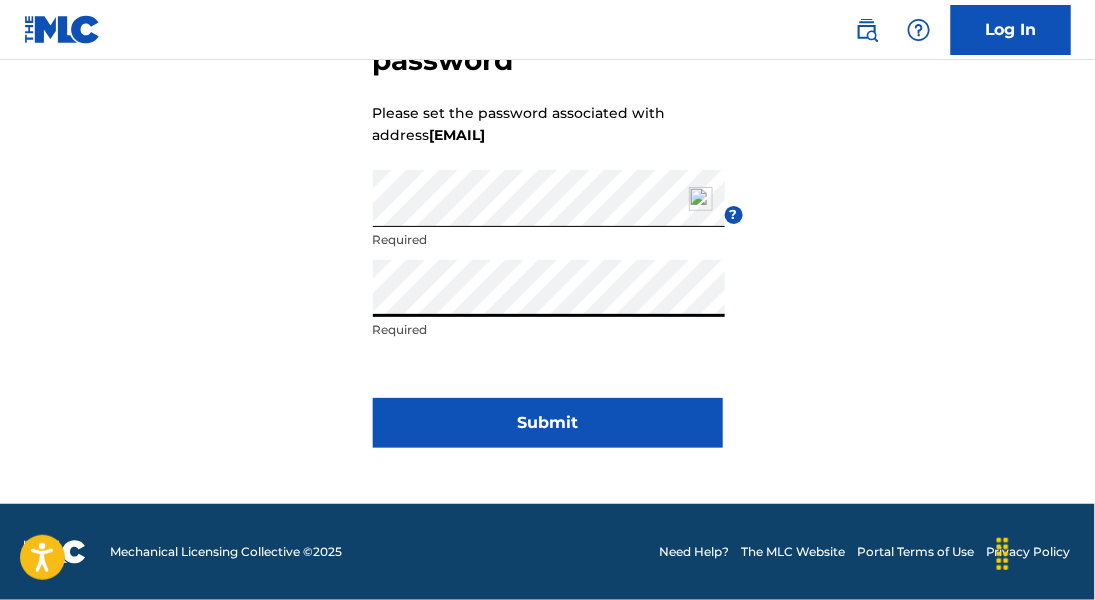 click on "Submit" at bounding box center (548, 423) 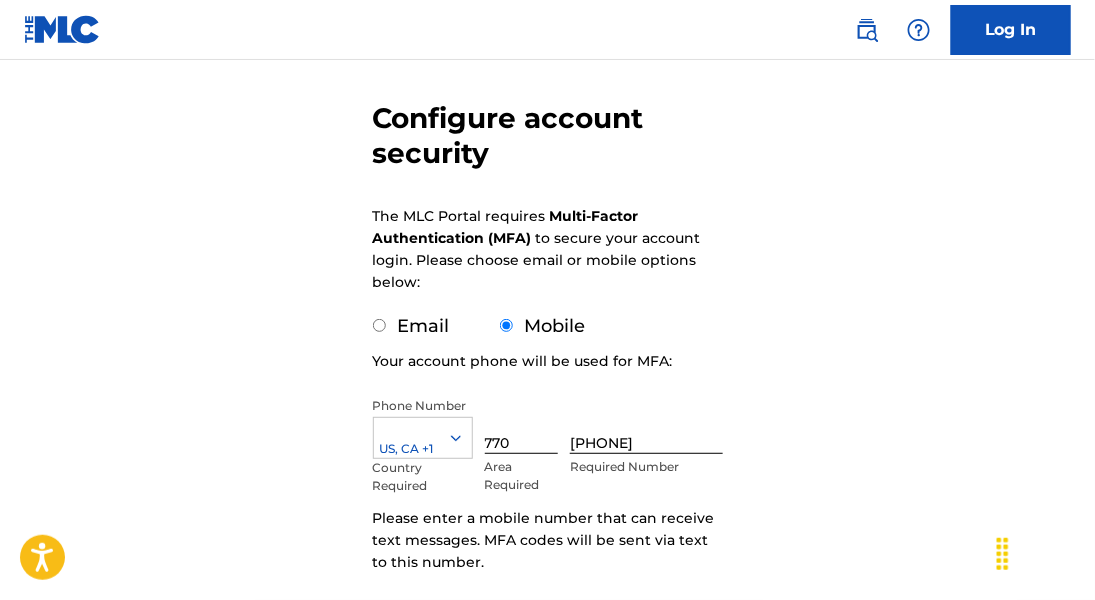 scroll, scrollTop: 200, scrollLeft: 0, axis: vertical 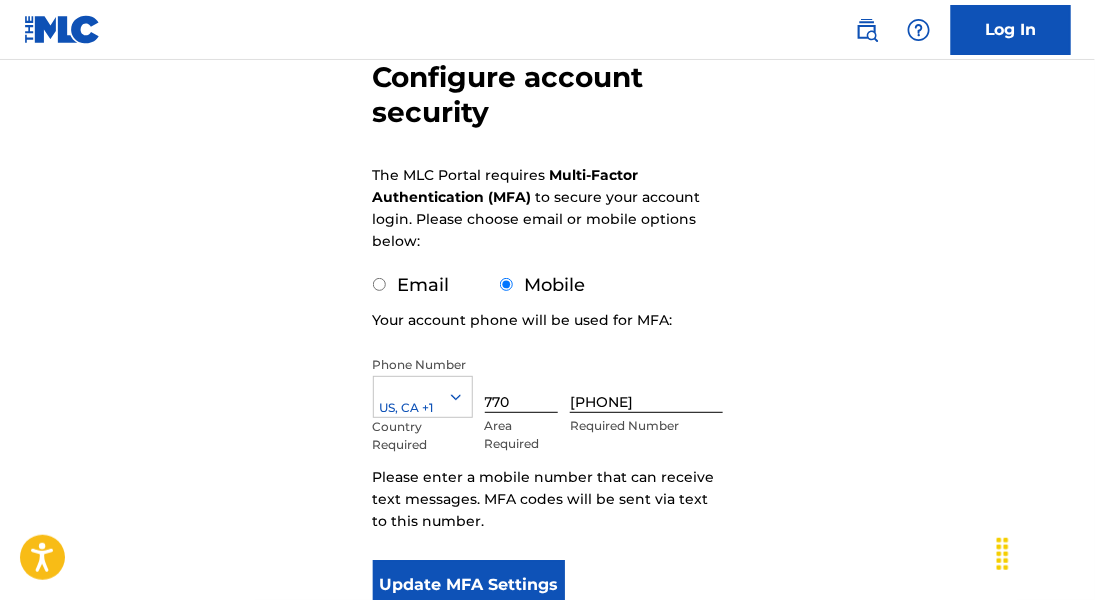 click on "Email" at bounding box center [379, 284] 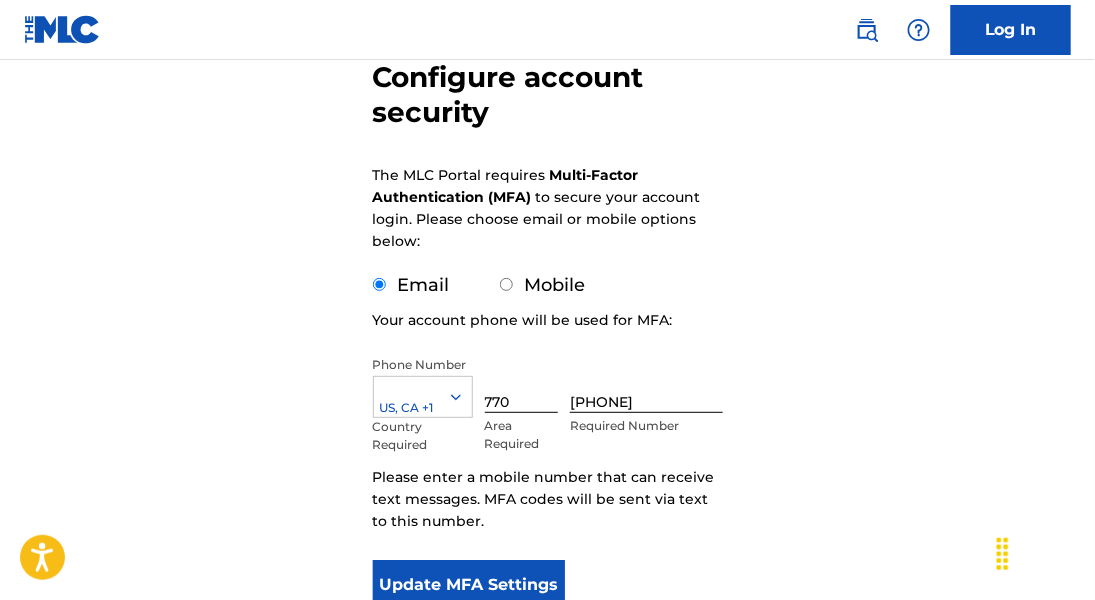 scroll, scrollTop: 183, scrollLeft: 0, axis: vertical 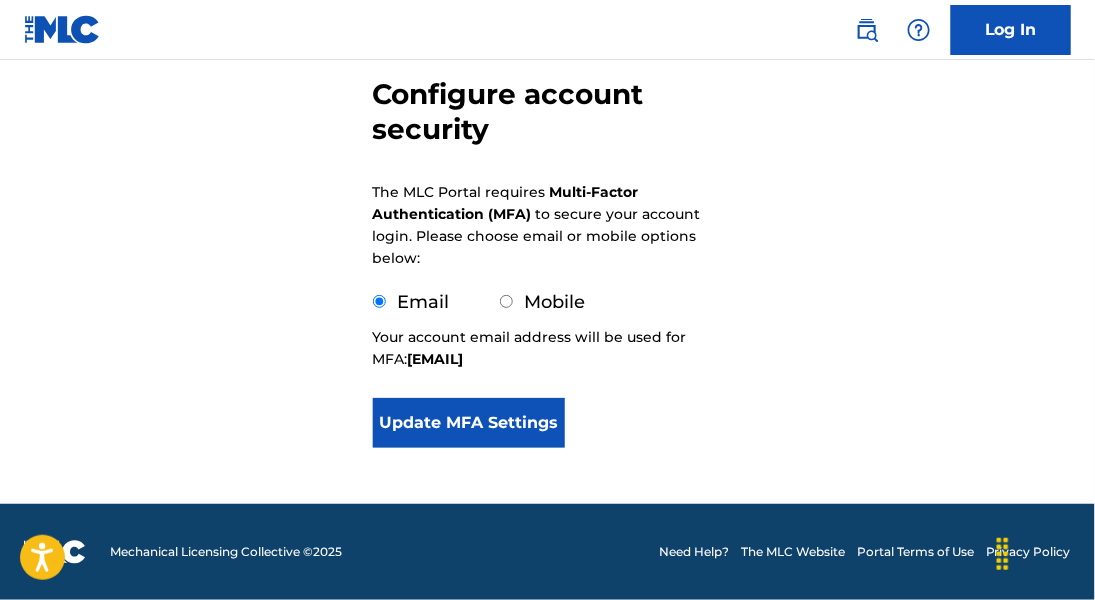 click on "Mobile" at bounding box center (506, 301) 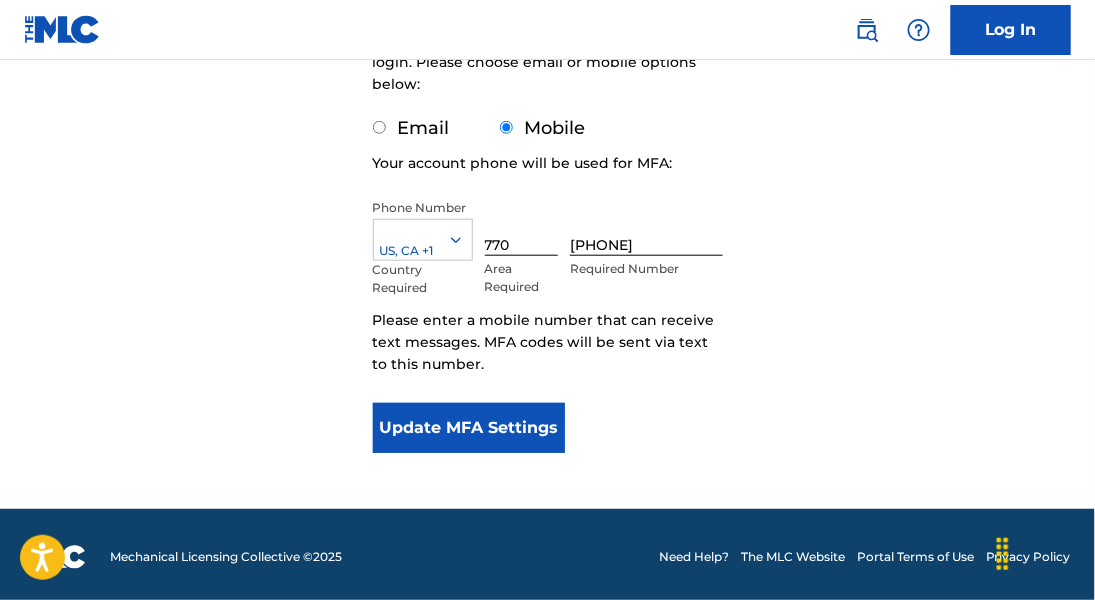 scroll, scrollTop: 362, scrollLeft: 0, axis: vertical 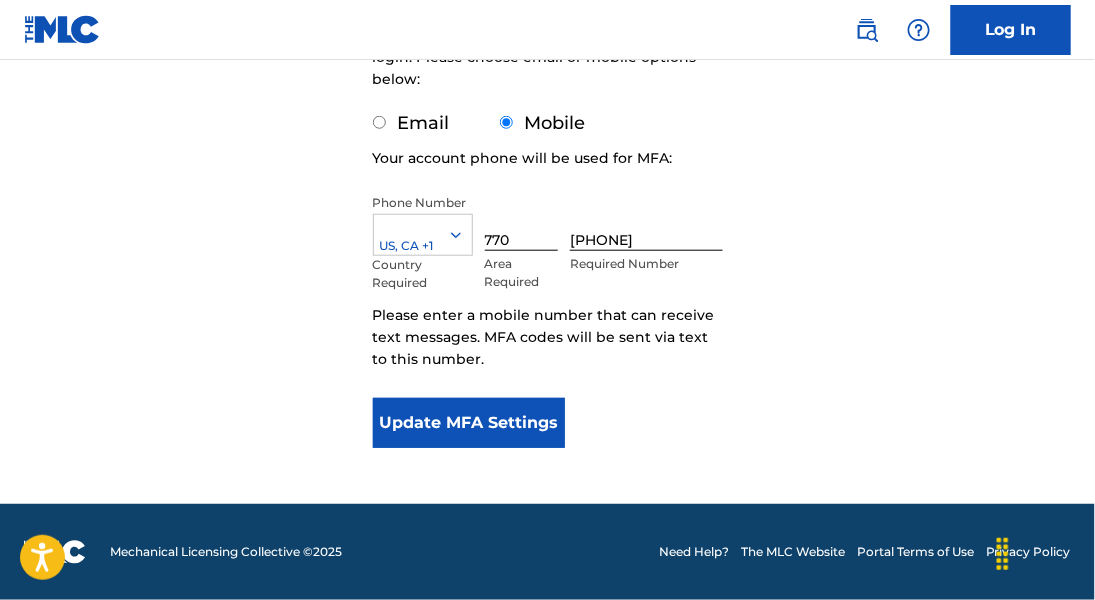 click on "Update MFA Settings" at bounding box center (469, 423) 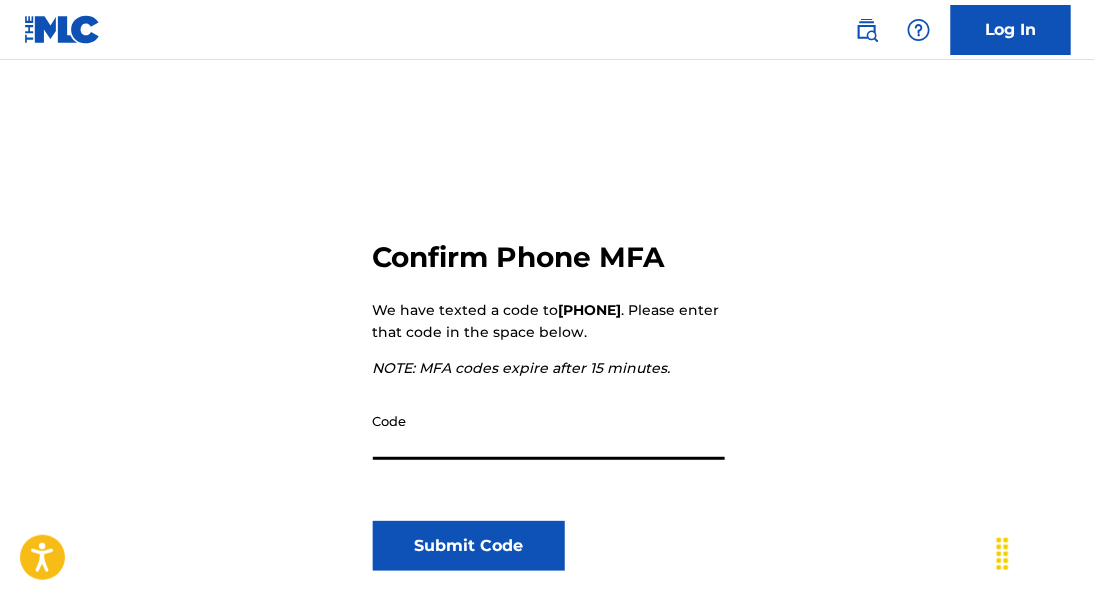 scroll, scrollTop: 200, scrollLeft: 0, axis: vertical 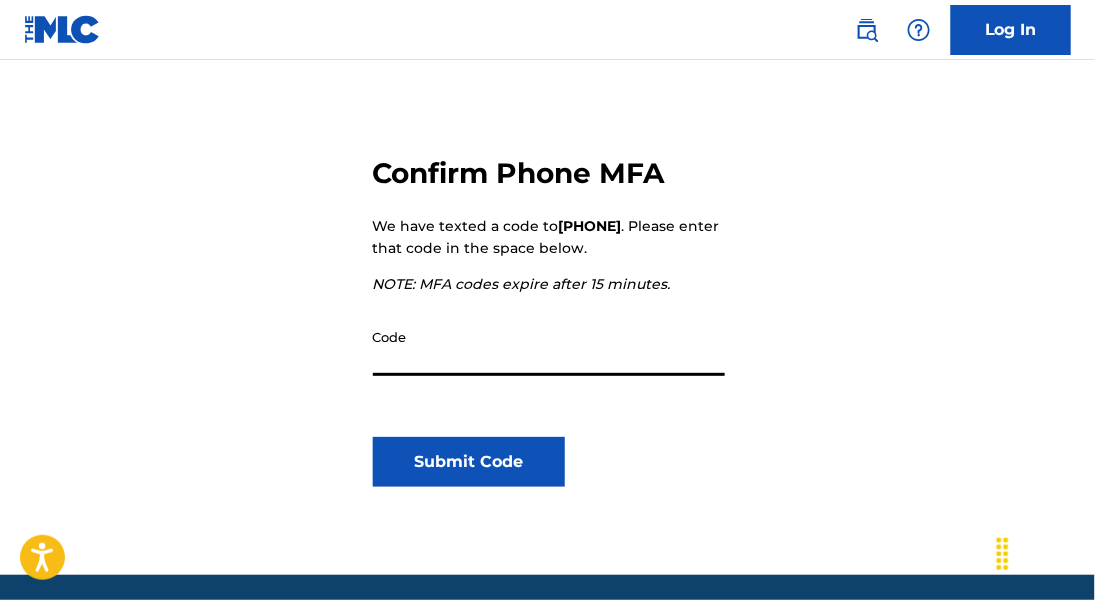 click on "Code" at bounding box center (549, 347) 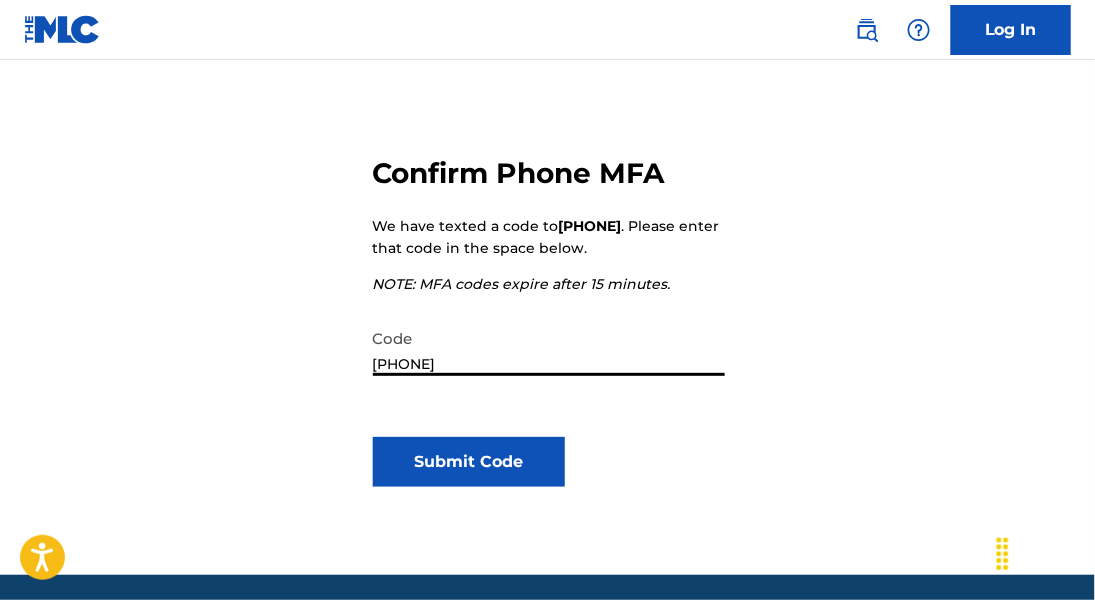 type on "919397" 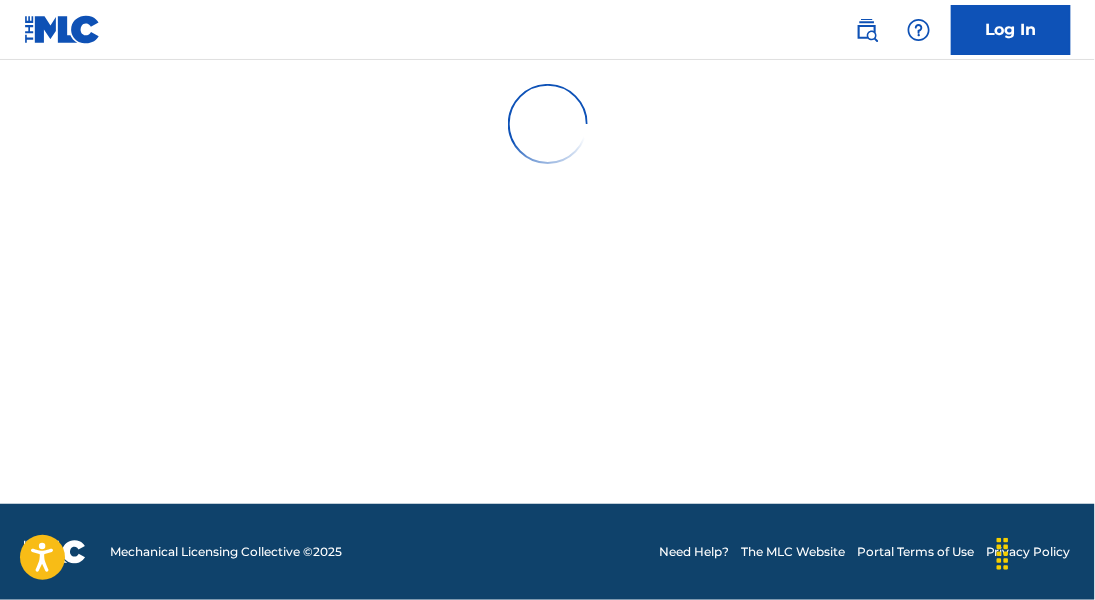 scroll, scrollTop: 0, scrollLeft: 0, axis: both 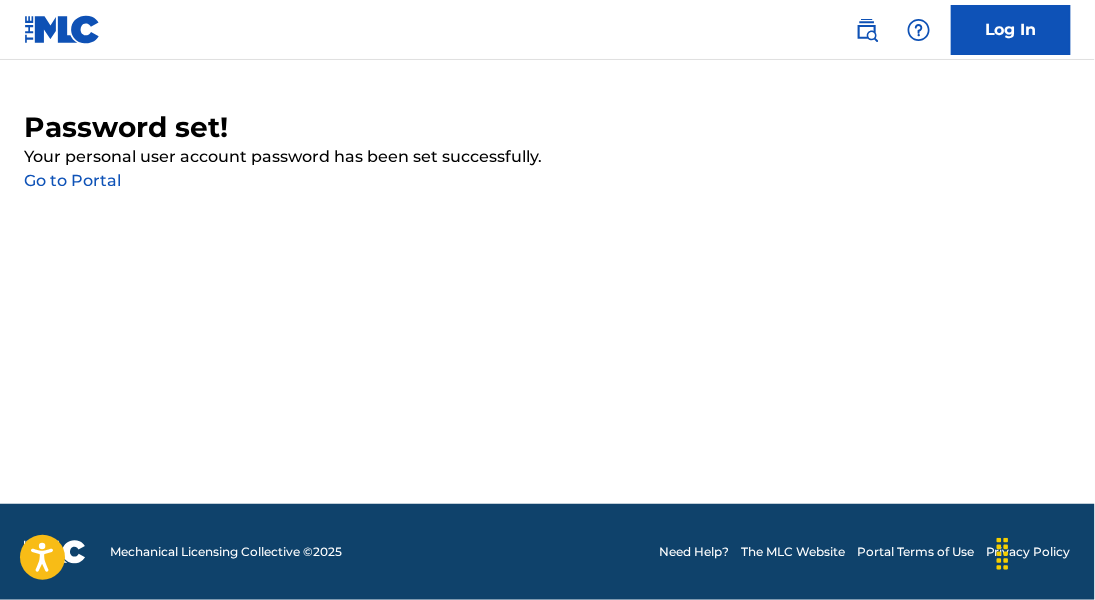 click on "Go to Portal" at bounding box center (72, 180) 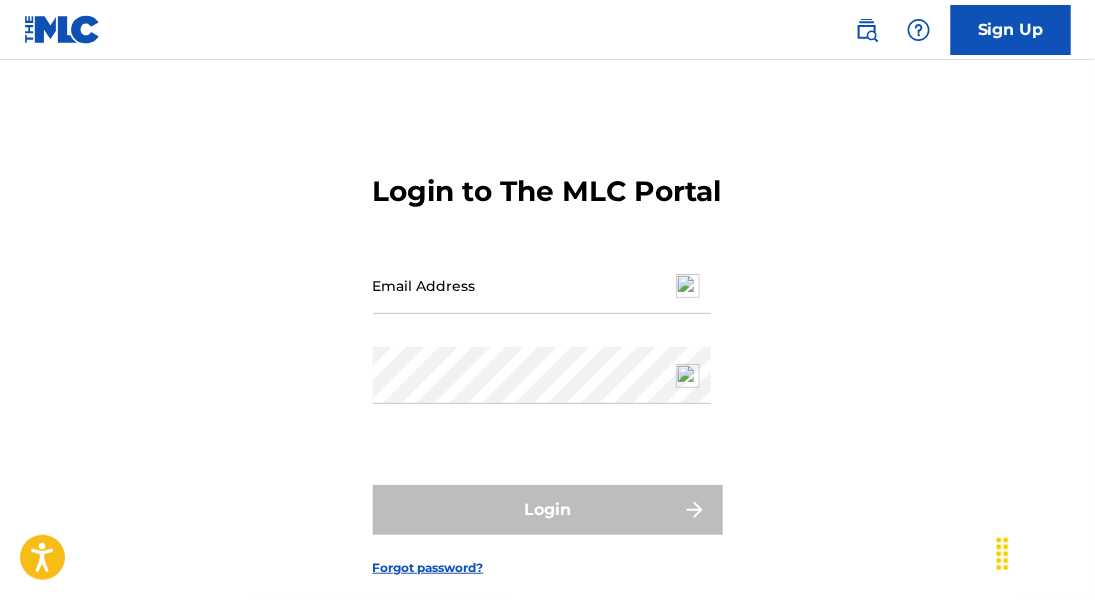 type on "[EMAIL]" 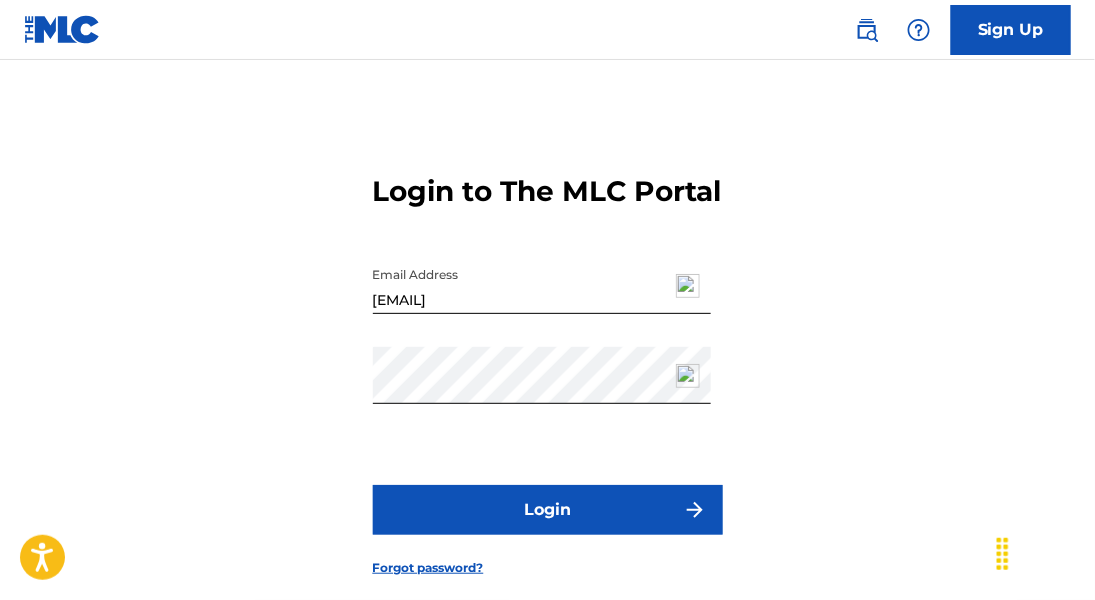 click on "Login" at bounding box center (548, 510) 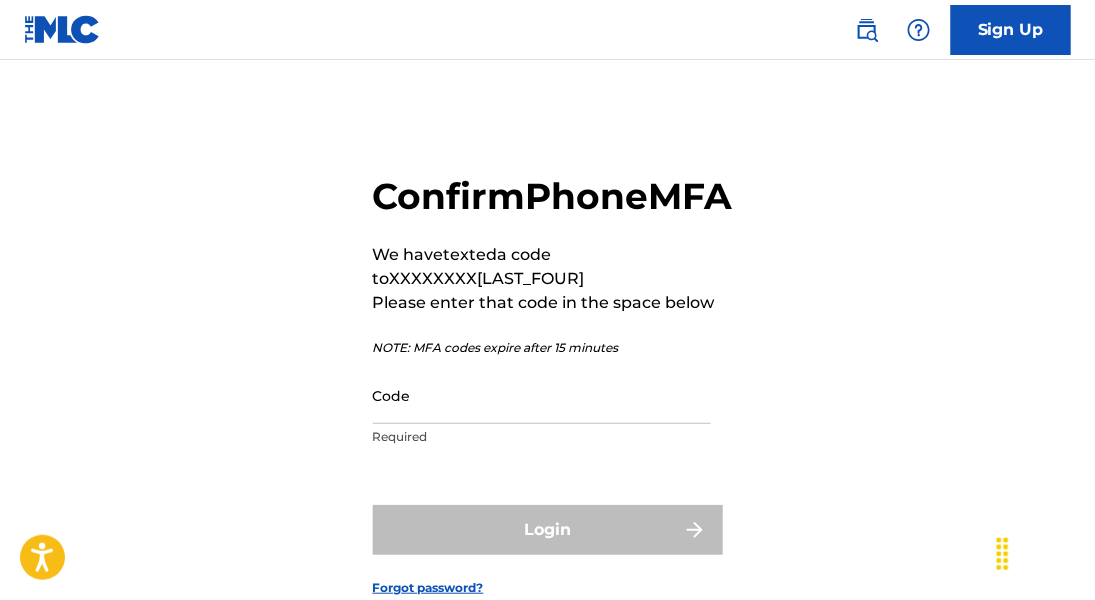 click on "Code" at bounding box center [542, 395] 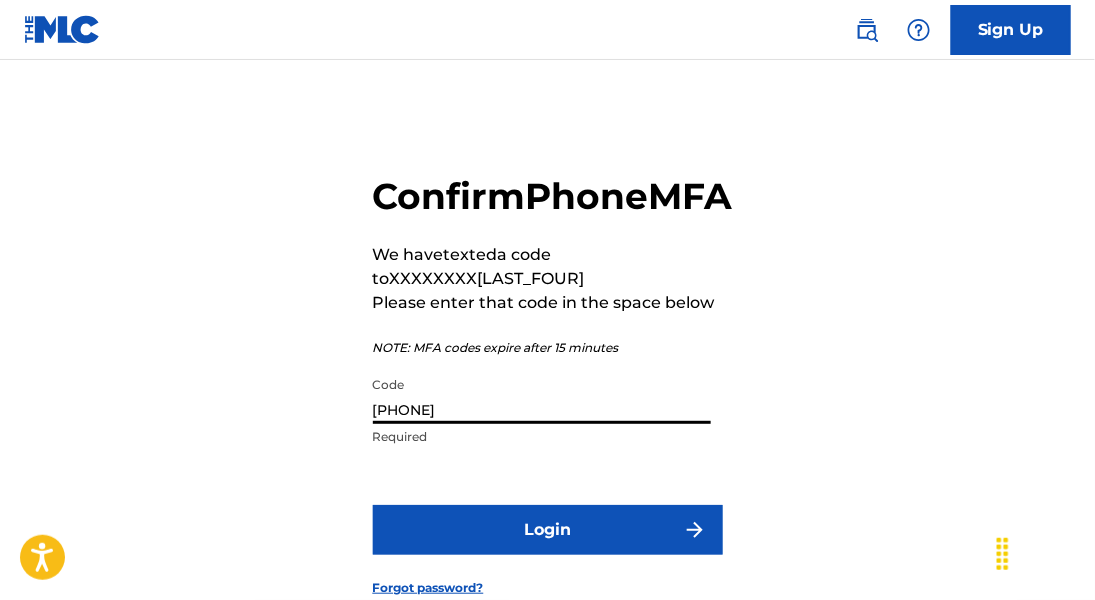 type on "542780" 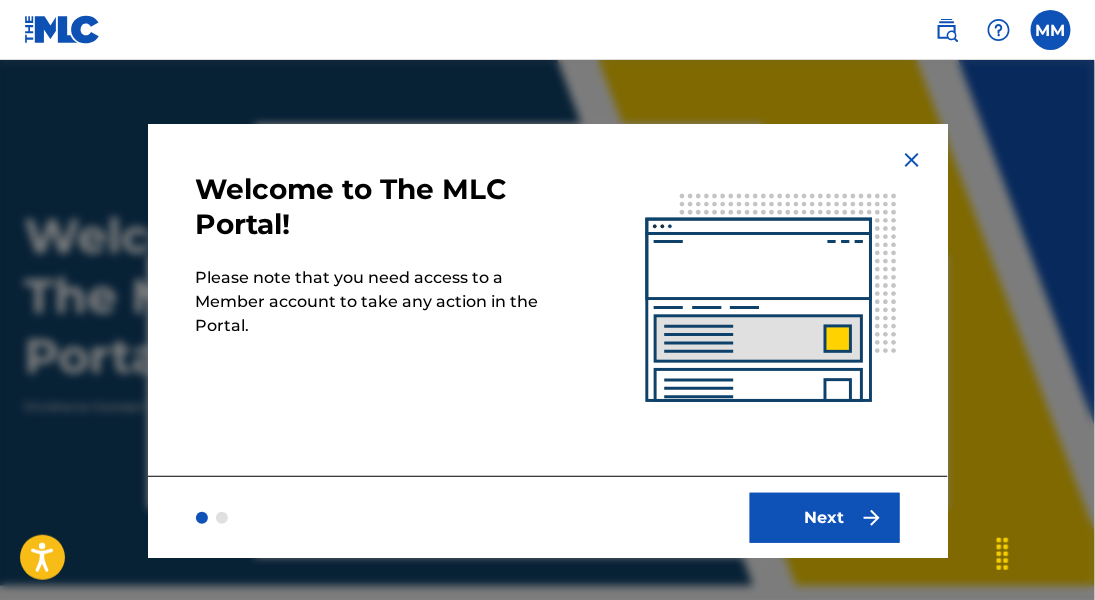 scroll, scrollTop: 0, scrollLeft: 0, axis: both 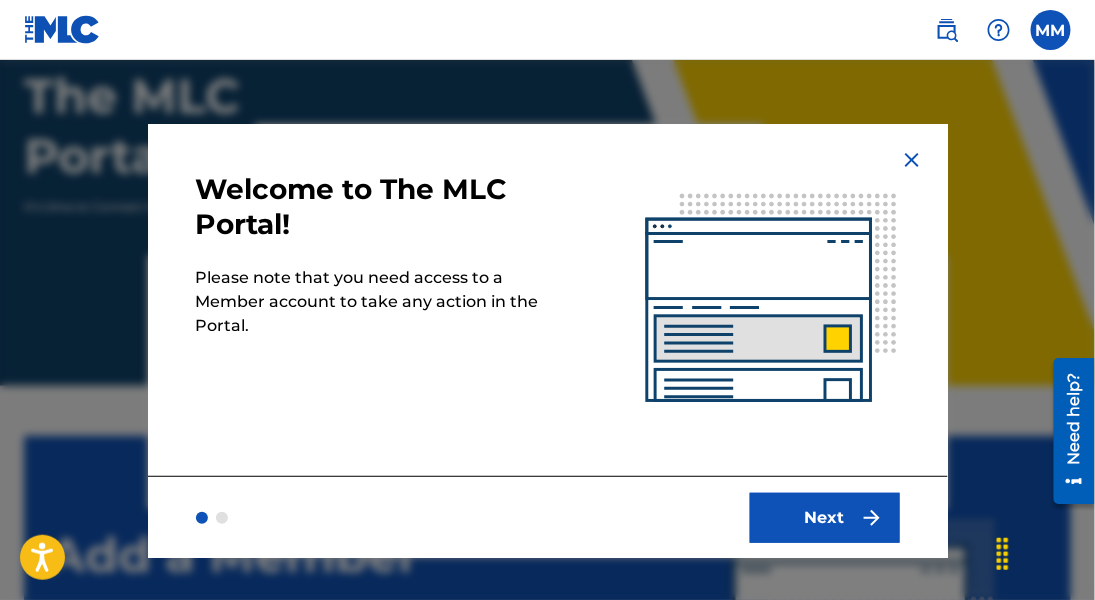 click on "Next" at bounding box center (825, 518) 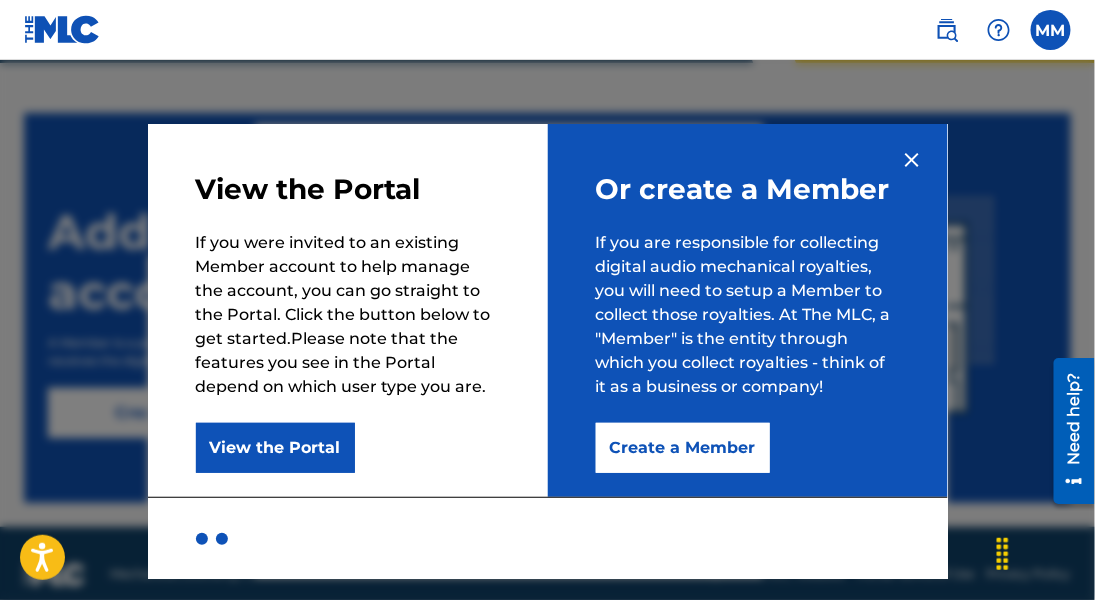 scroll, scrollTop: 546, scrollLeft: 0, axis: vertical 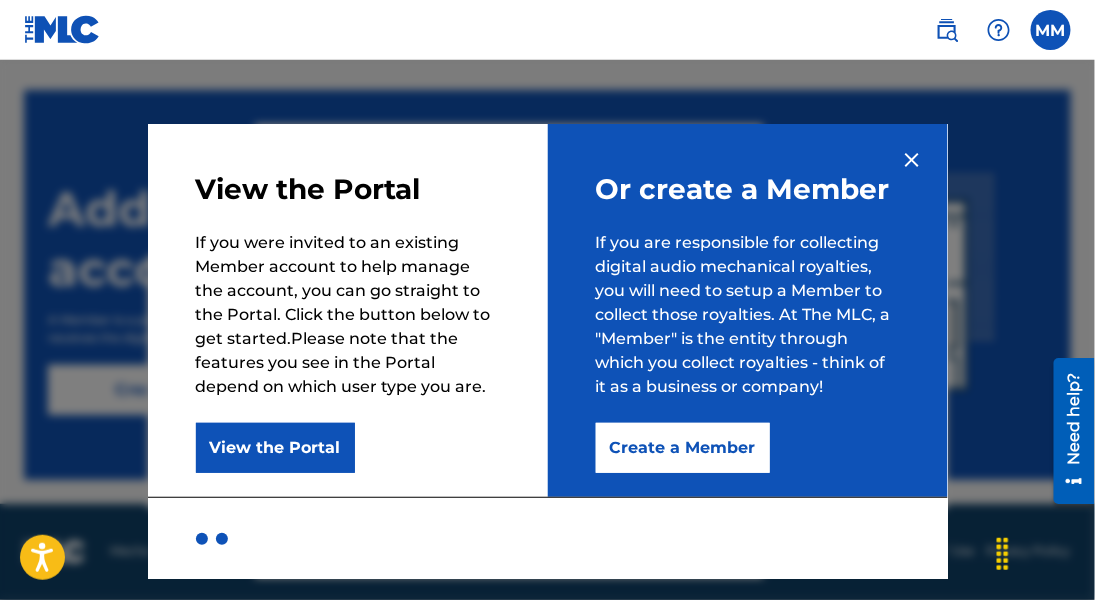 click on "View the Portal" at bounding box center [275, 448] 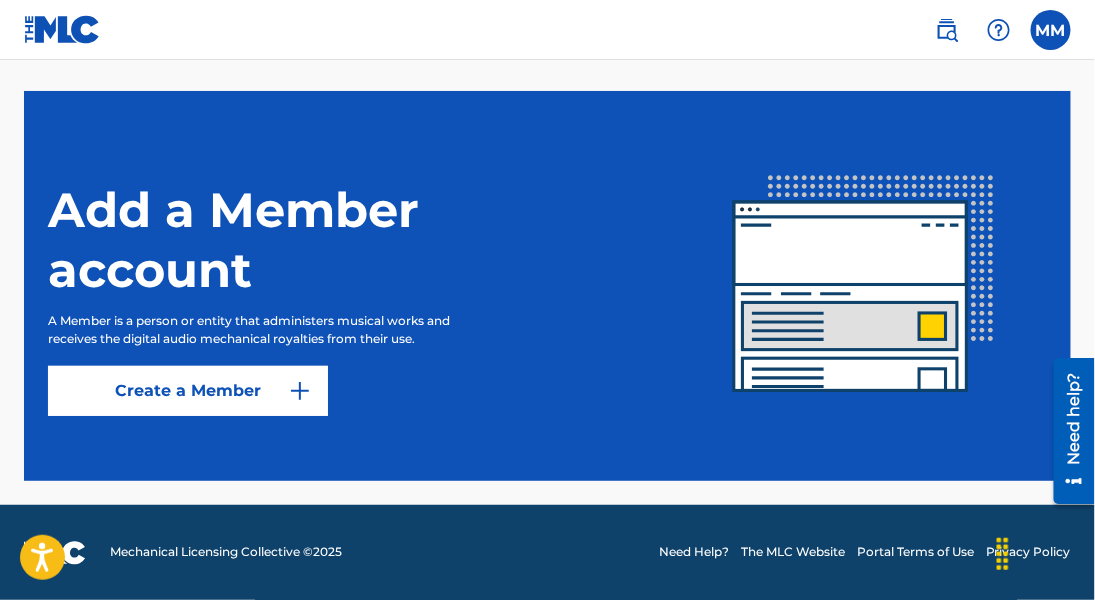 scroll, scrollTop: 546, scrollLeft: 0, axis: vertical 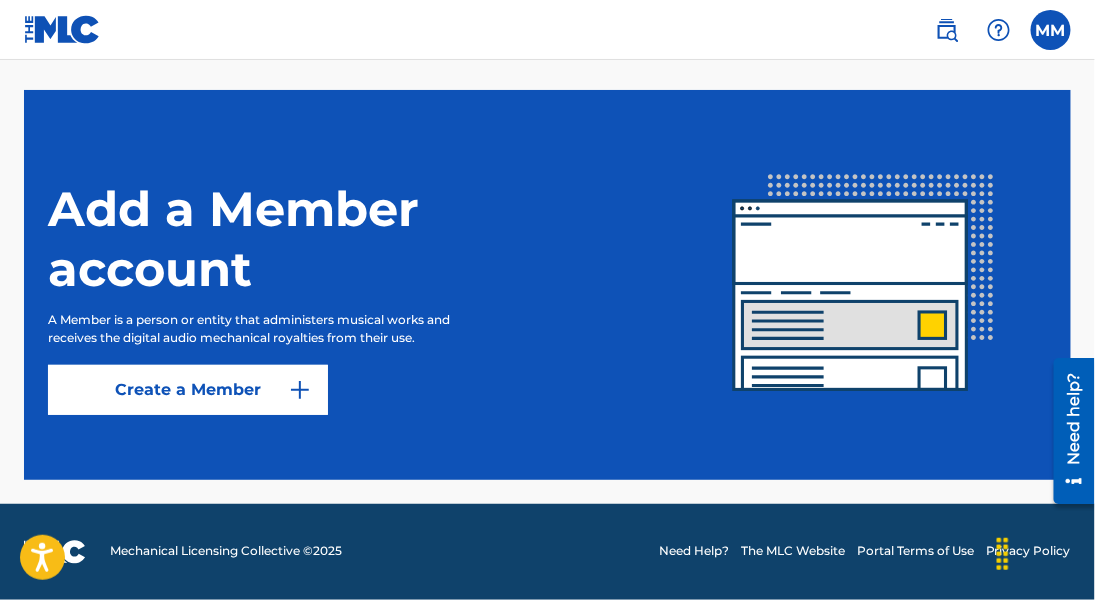 click on "Create a Member" at bounding box center (188, 390) 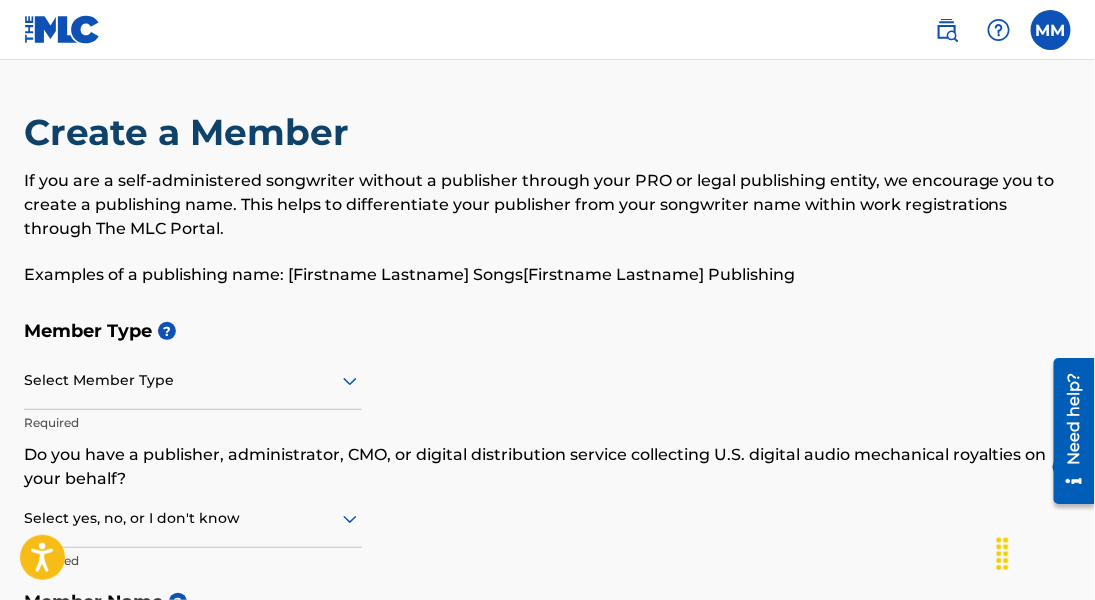scroll, scrollTop: 100, scrollLeft: 0, axis: vertical 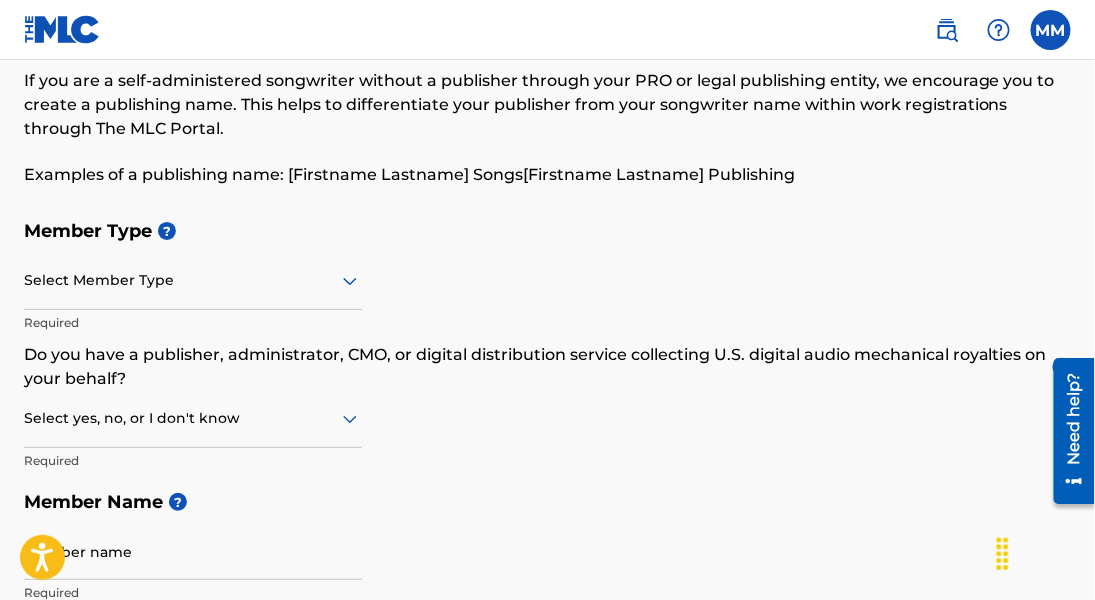 click 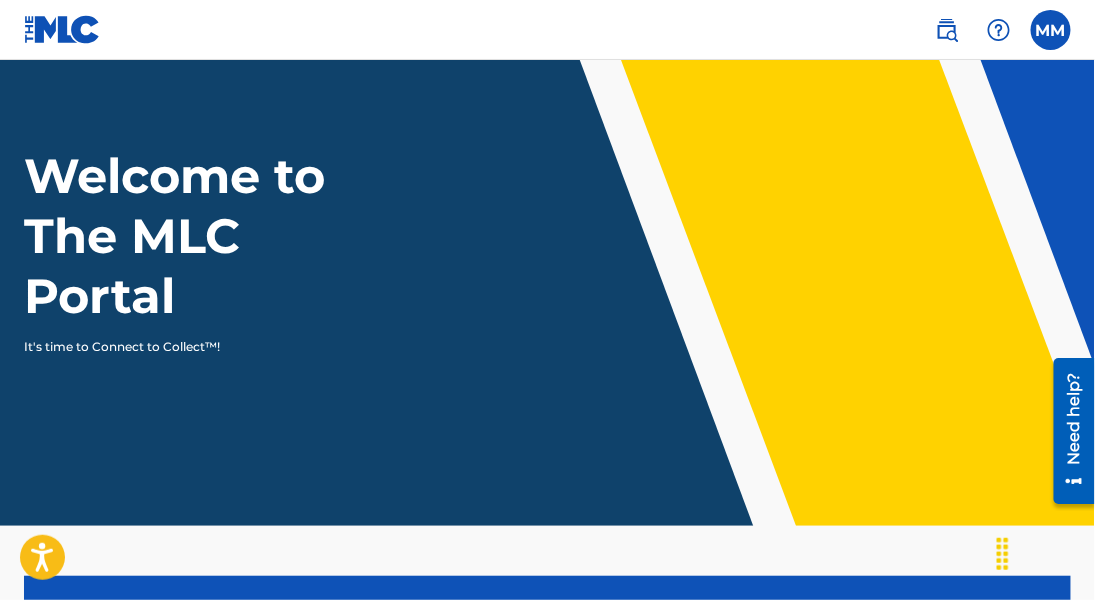 scroll, scrollTop: 100, scrollLeft: 0, axis: vertical 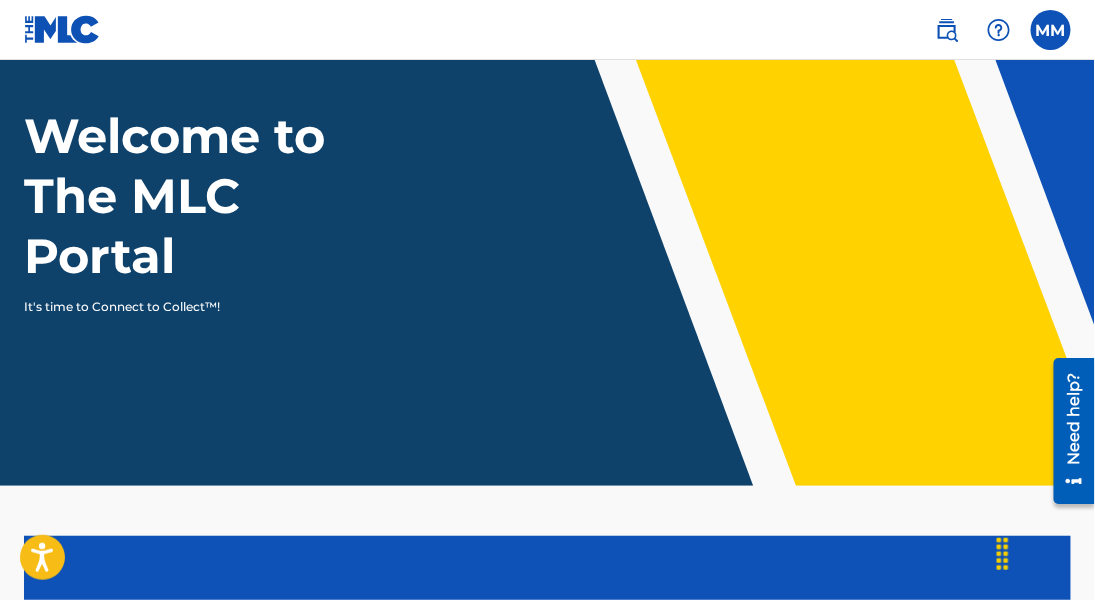 click on "Welcome to The MLC Portal It's time to Connect to Collect™!" at bounding box center [547, 211] 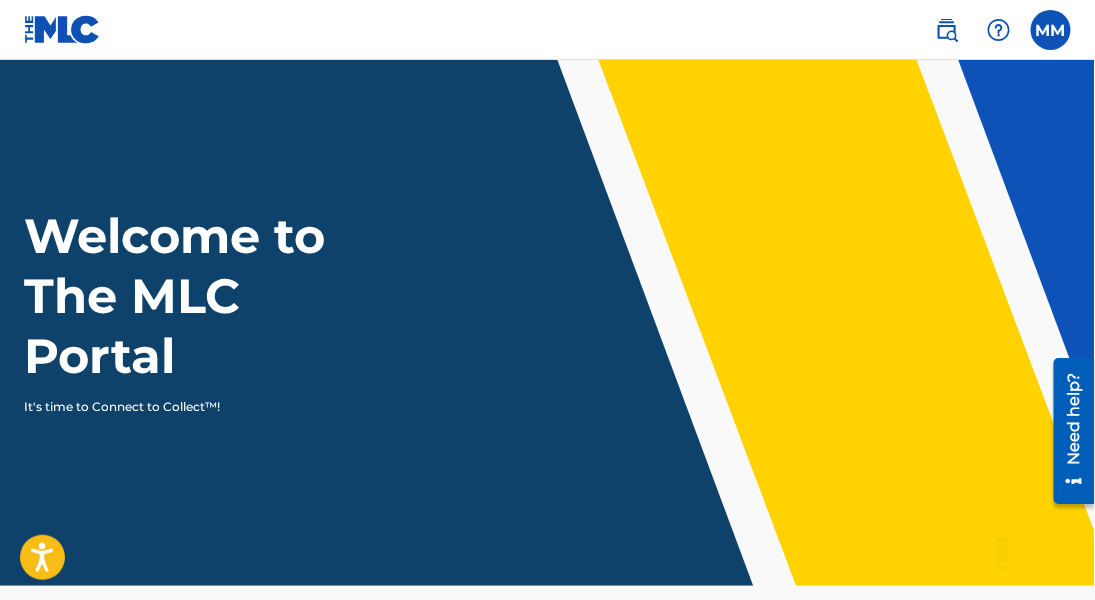 scroll, scrollTop: 0, scrollLeft: 0, axis: both 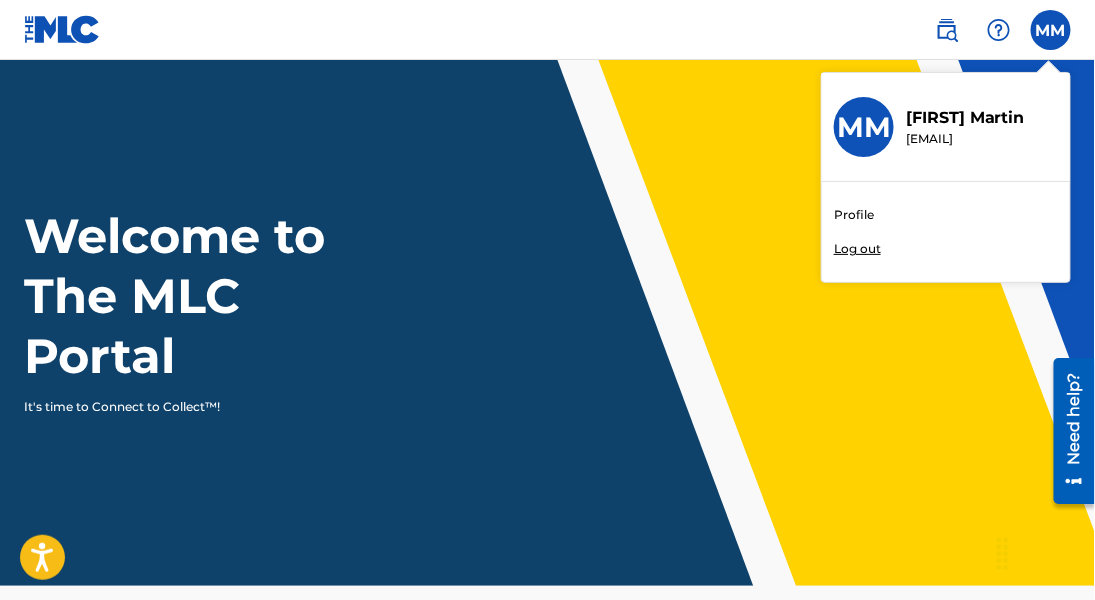 click on "Profile" at bounding box center [854, 215] 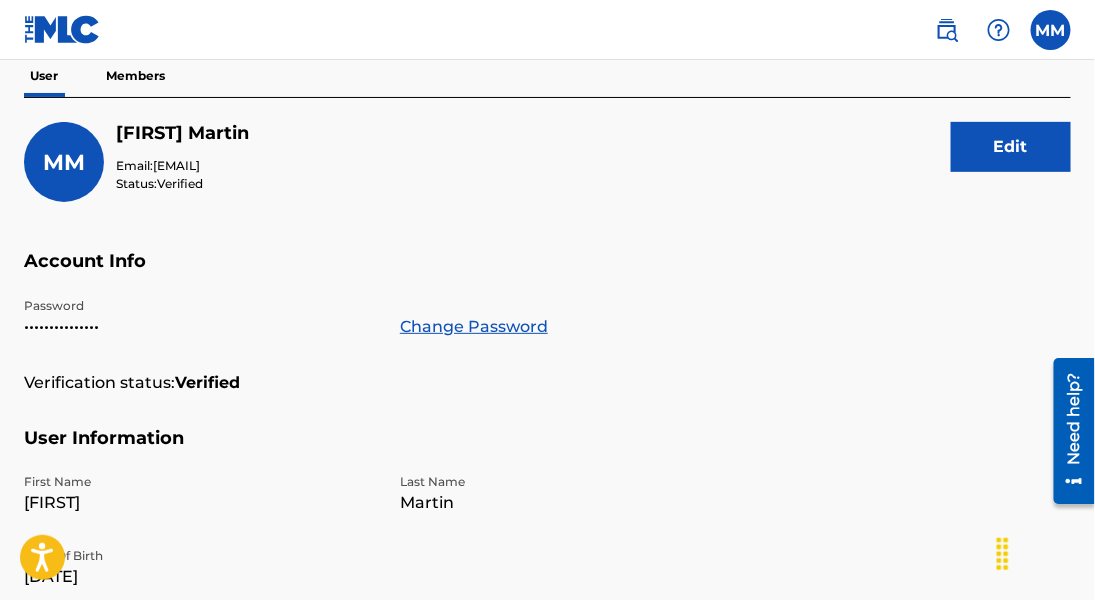 scroll, scrollTop: 0, scrollLeft: 0, axis: both 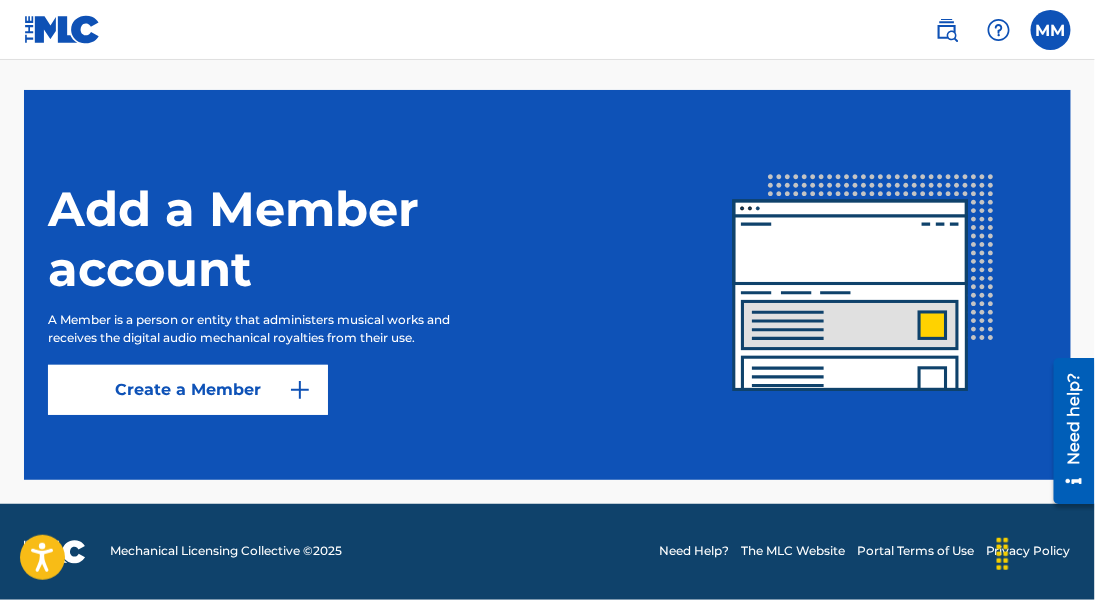 click on "Create a Member" at bounding box center [188, 390] 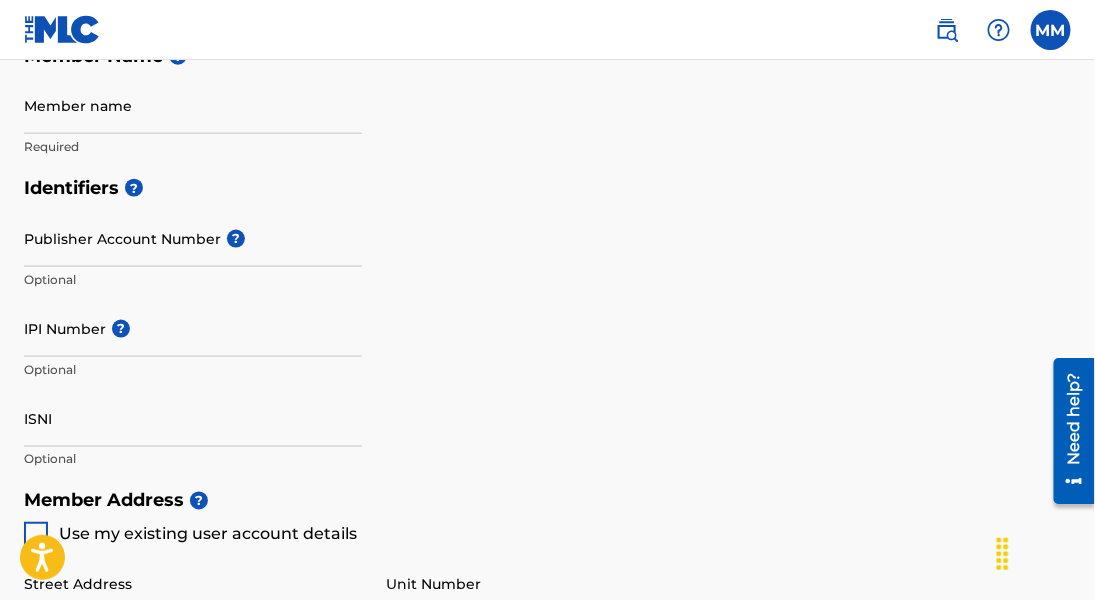 scroll, scrollTop: 0, scrollLeft: 0, axis: both 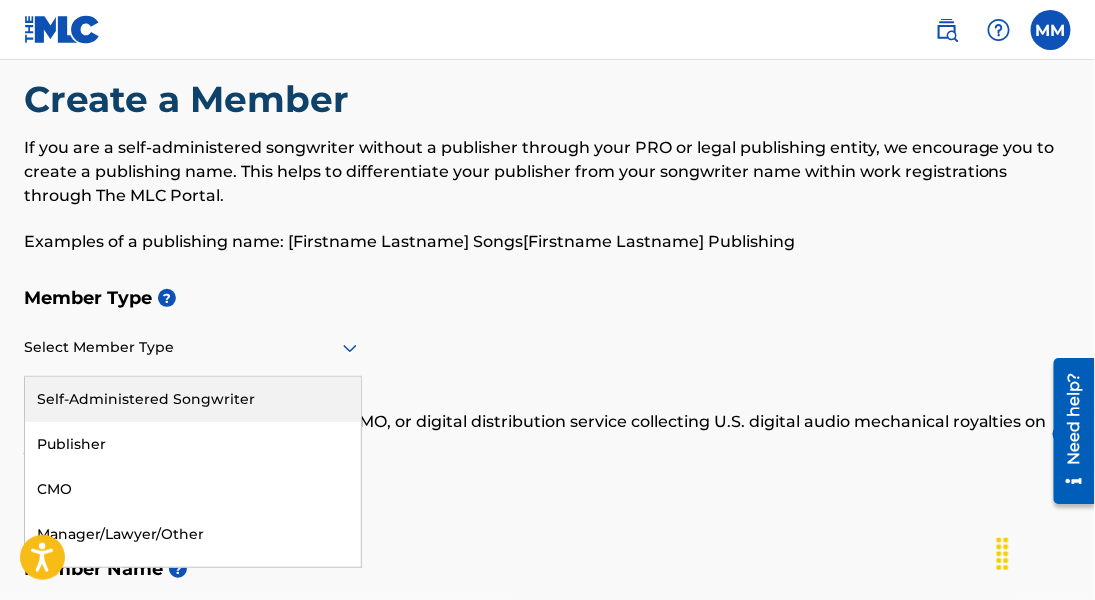 click on "5 results available. Use Up and Down to choose options, press Enter to select the currently focused option, press Escape to exit the menu, press Tab to select the option and exit the menu. Select Member Type Self-Administered Songwriter Publisher CMO Manager/Lawyer/Other Administrator" at bounding box center [193, 348] 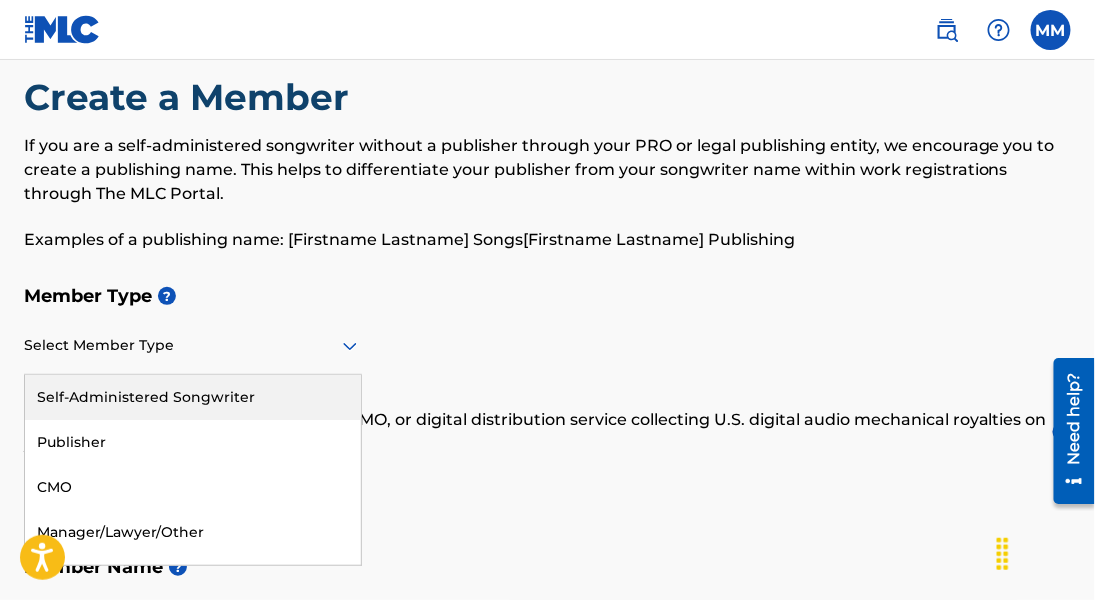click on "Self-Administered Songwriter" at bounding box center [193, 397] 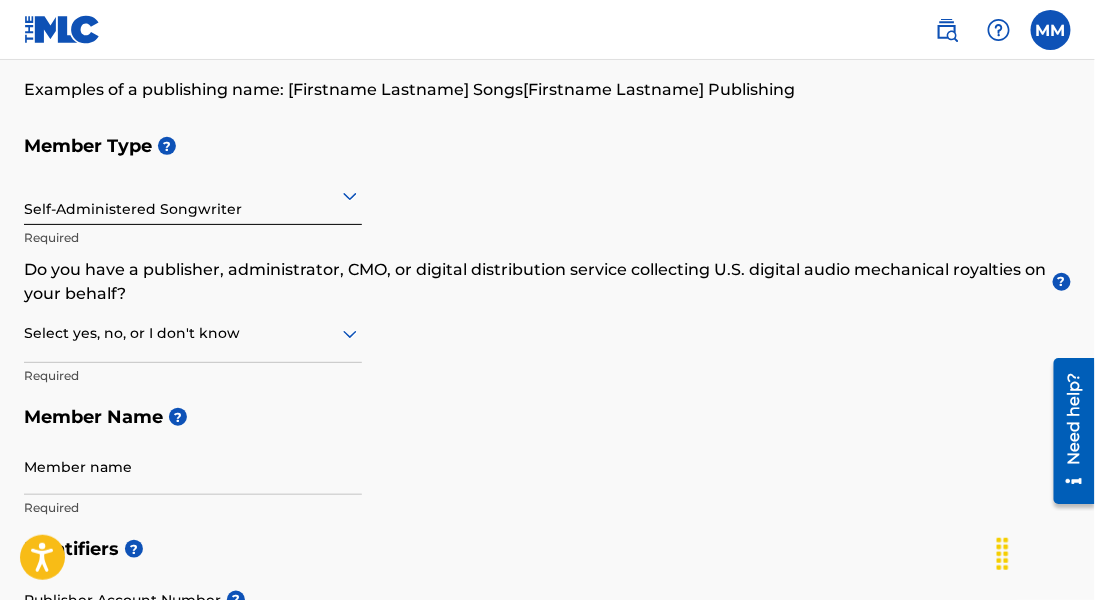 scroll, scrollTop: 235, scrollLeft: 0, axis: vertical 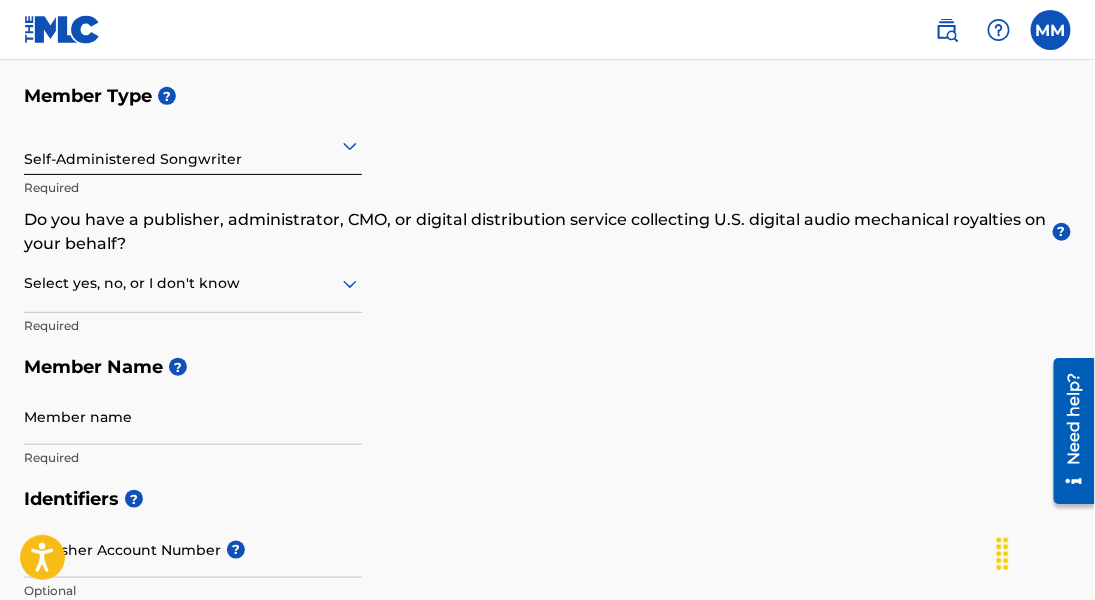 click 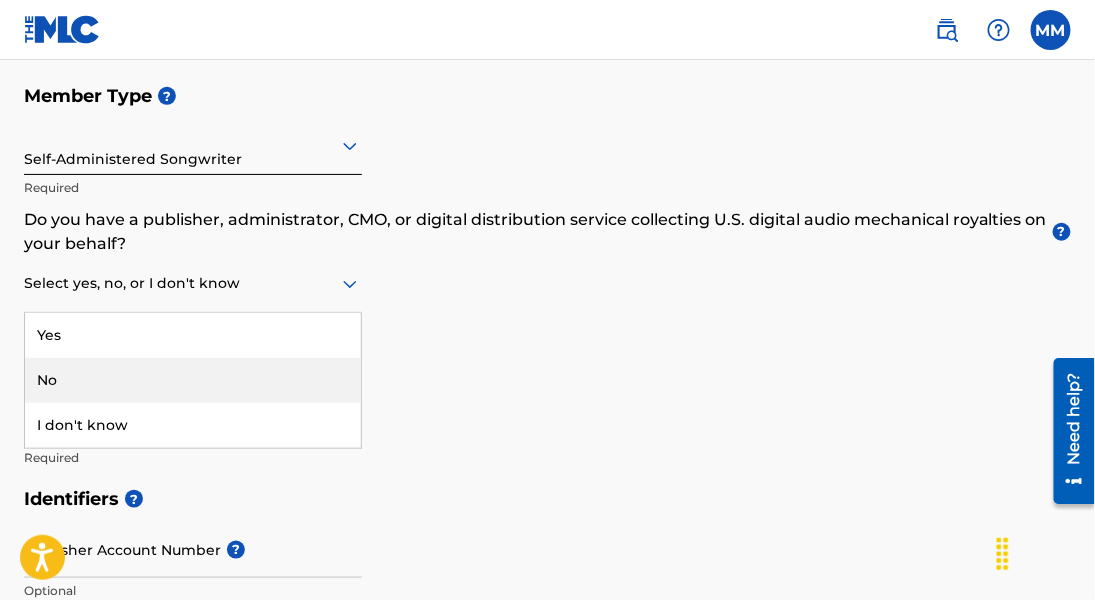 click on "No" at bounding box center [193, 380] 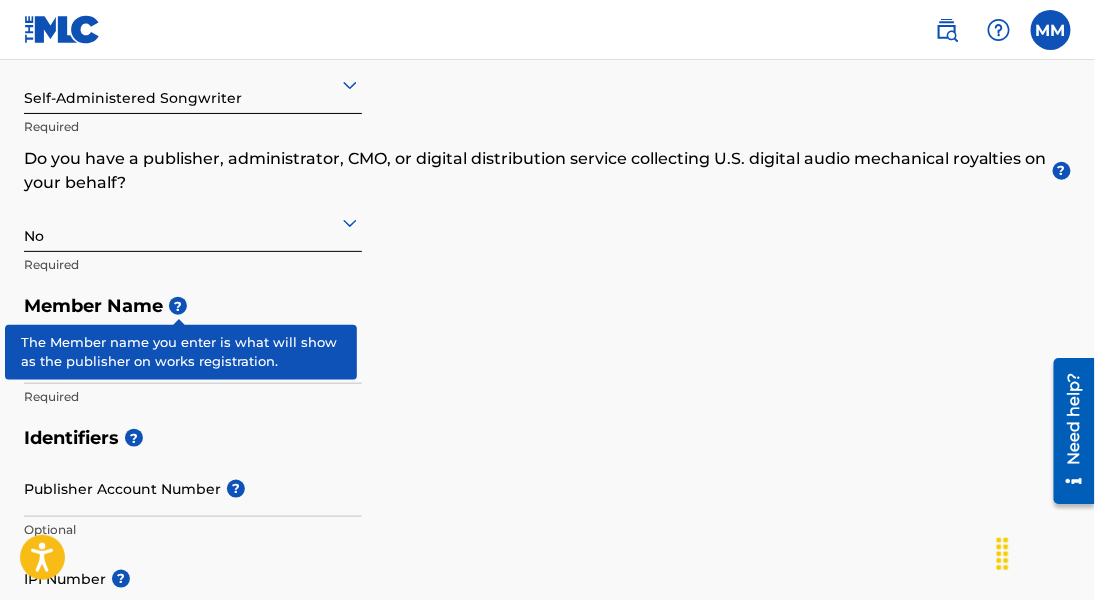 scroll, scrollTop: 335, scrollLeft: 0, axis: vertical 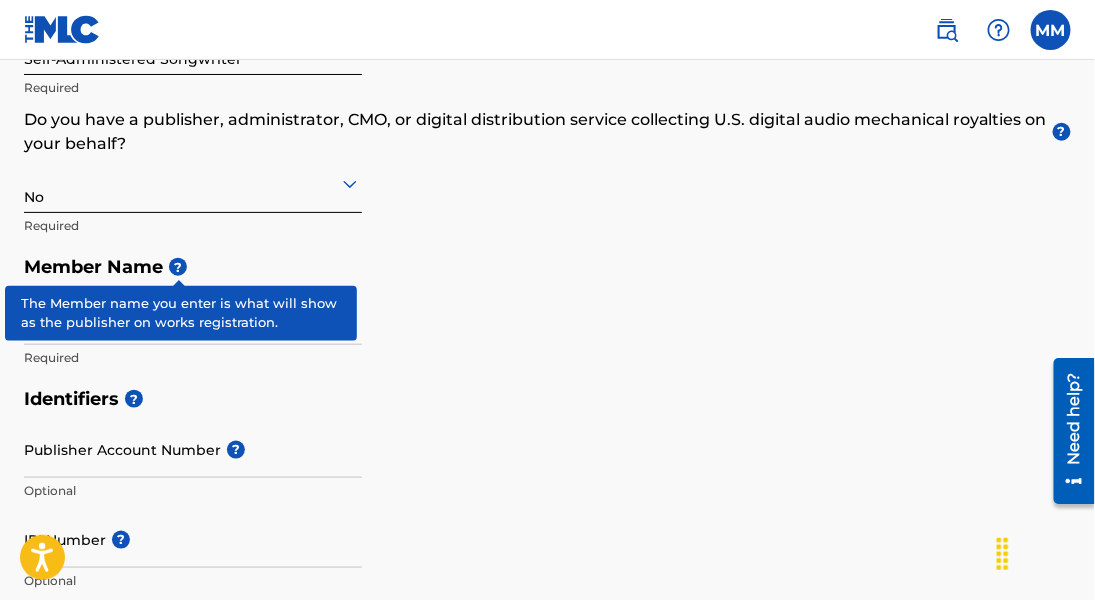 click on "Member Type ? Self-Administered Songwriter Required Do you have a publisher, administrator, CMO, or digital distribution service collecting U.S. digital audio mechanical royalties on your behalf? ? No Required Member Name ? Member name Required" at bounding box center (547, 176) 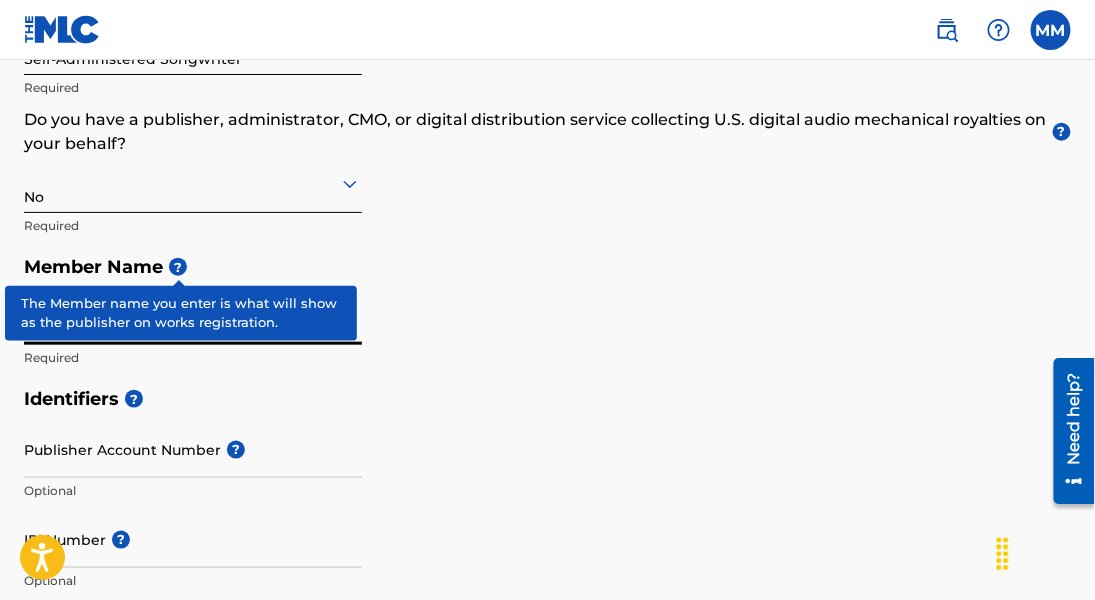 click on "Member name" at bounding box center [193, 316] 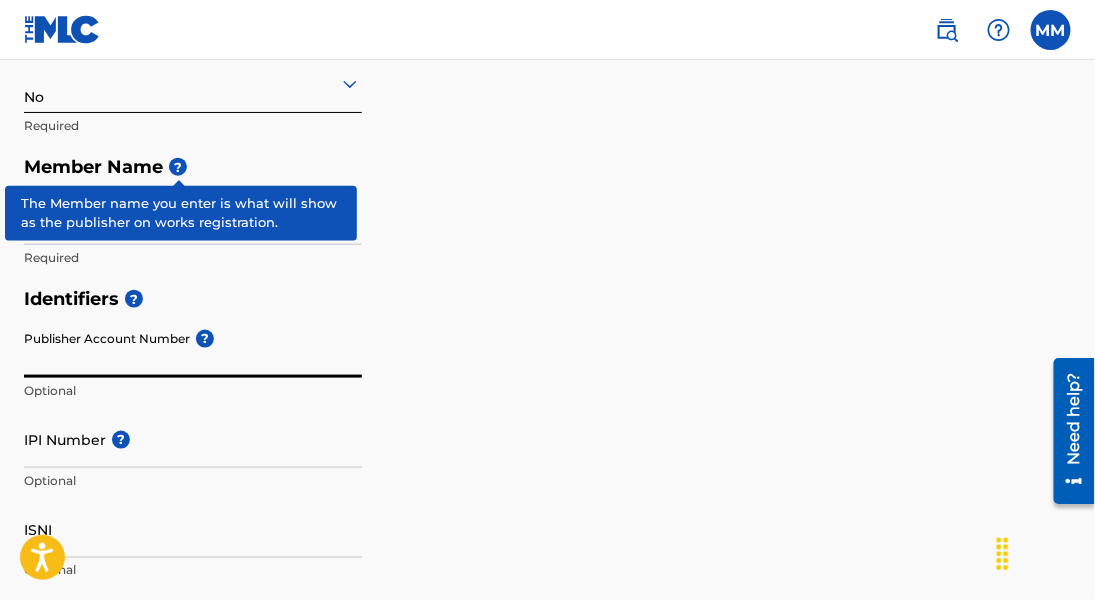 click on "Publisher Account Number ?" at bounding box center (193, 349) 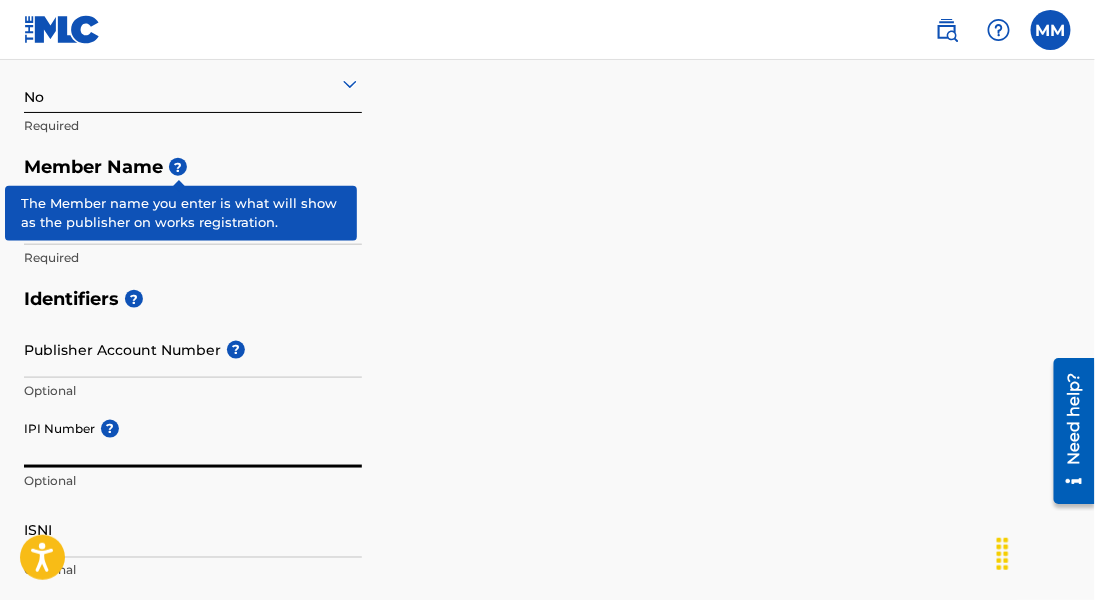 click on "IPI Number ?" at bounding box center (193, 439) 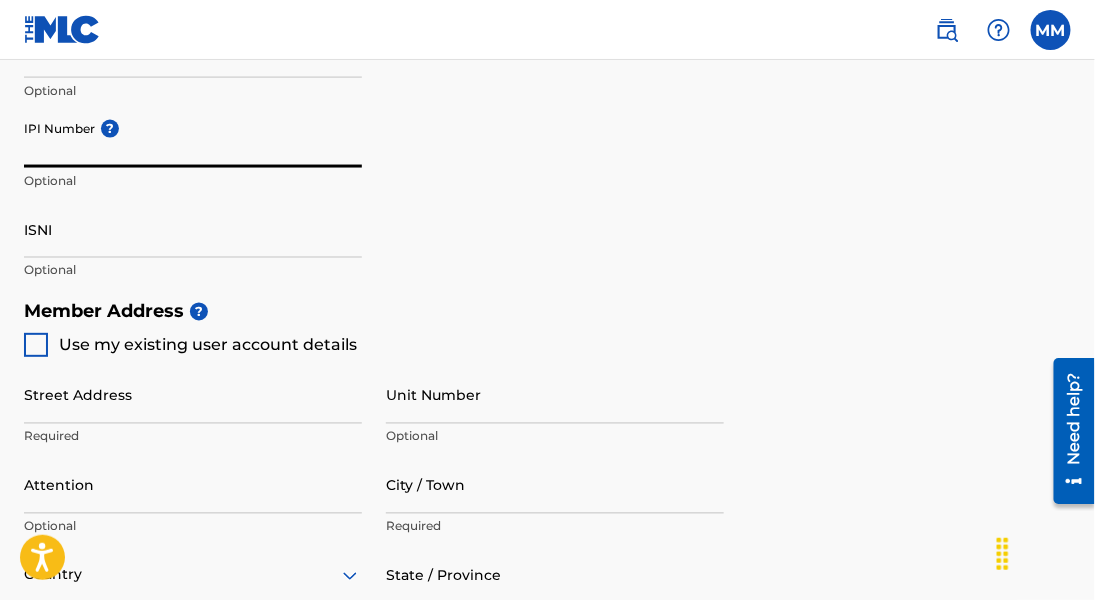 scroll, scrollTop: 735, scrollLeft: 0, axis: vertical 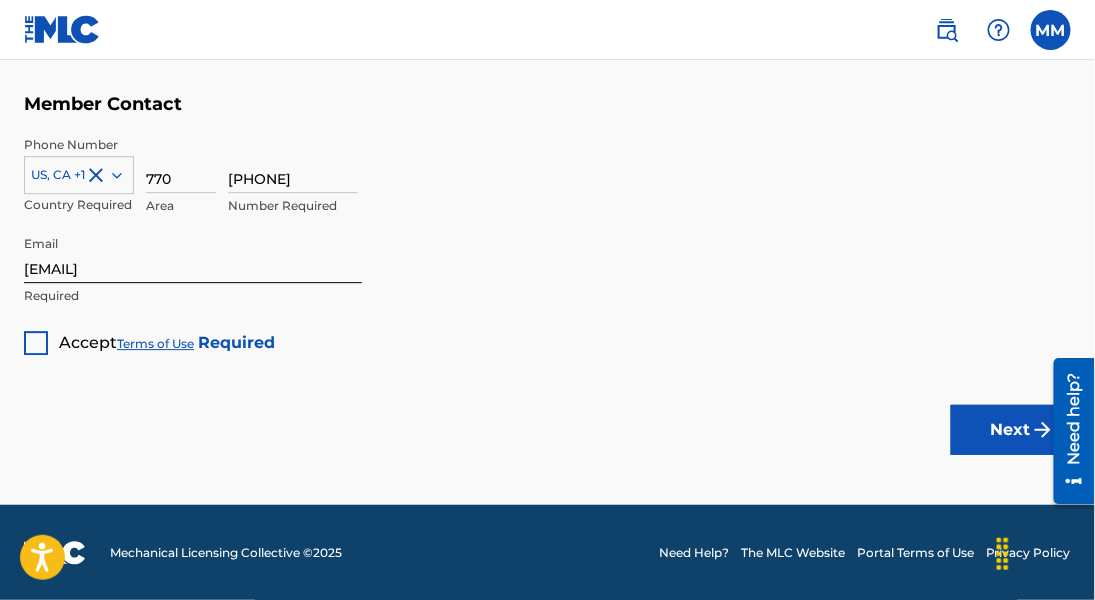click at bounding box center [36, 343] 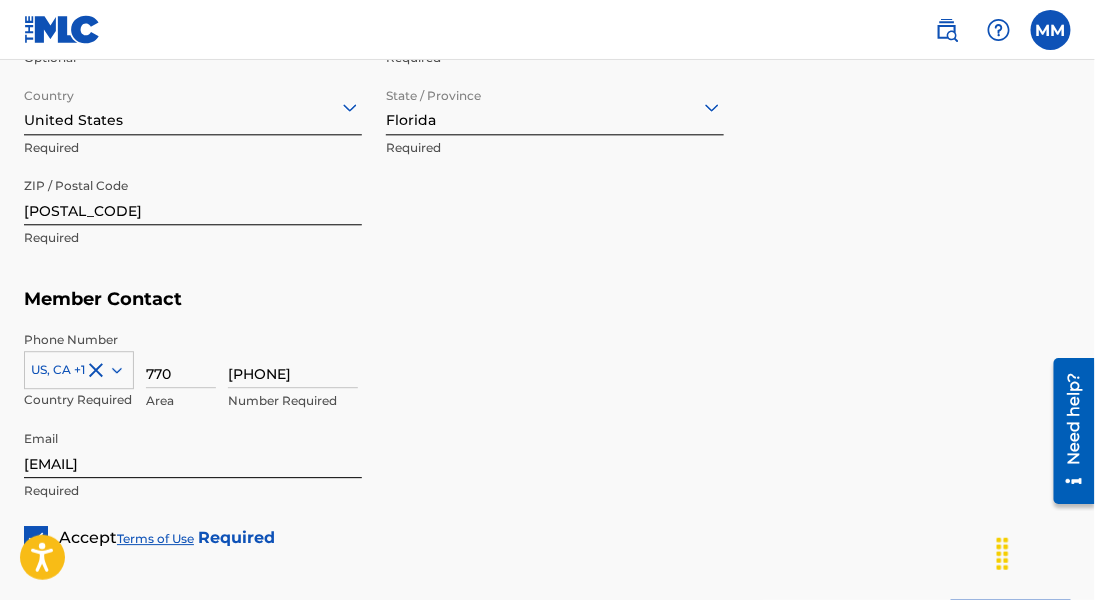 scroll, scrollTop: 1399, scrollLeft: 0, axis: vertical 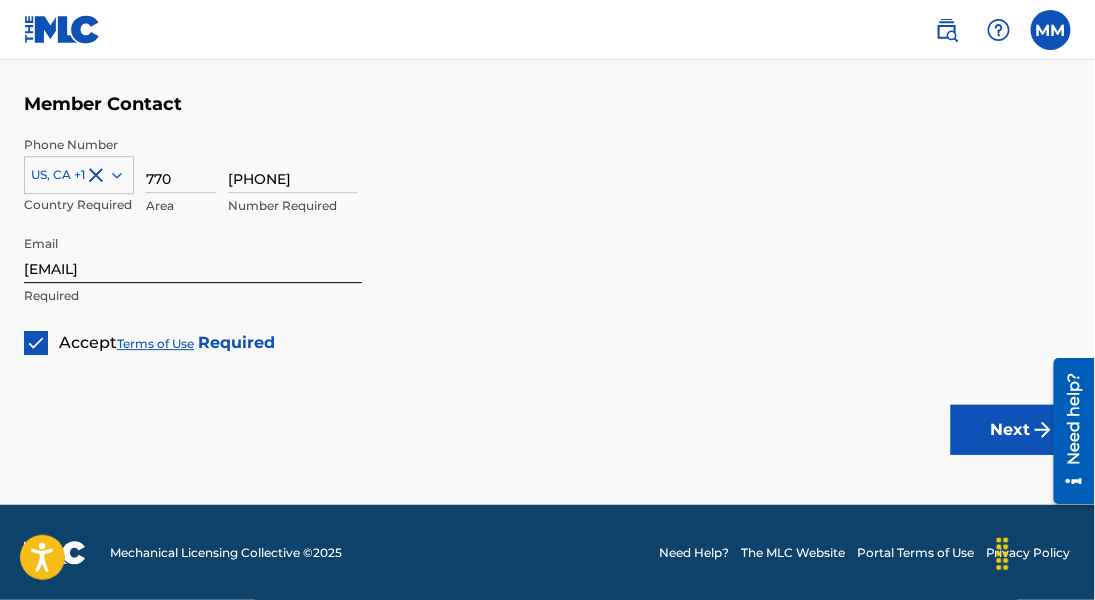 click on "Next" at bounding box center [1011, 430] 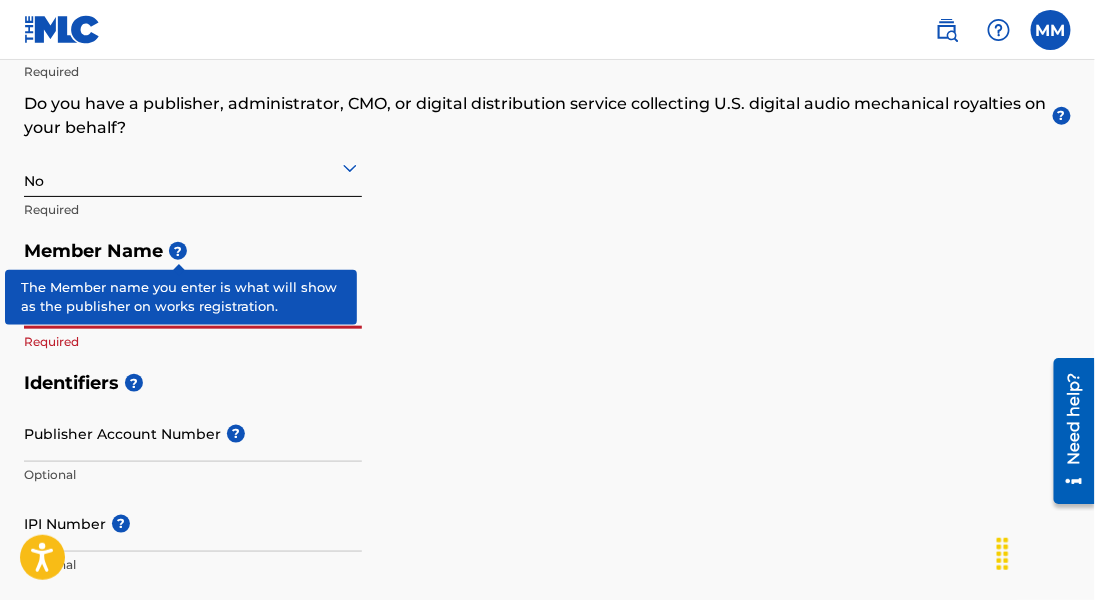click on "Member name" at bounding box center [193, 300] 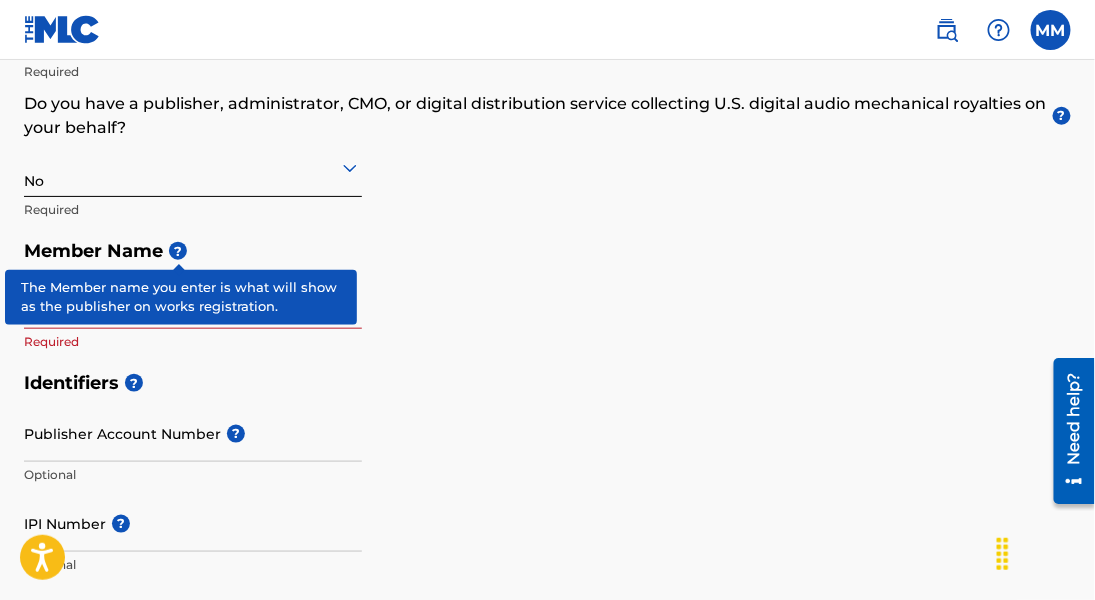 click on "?" at bounding box center (178, 251) 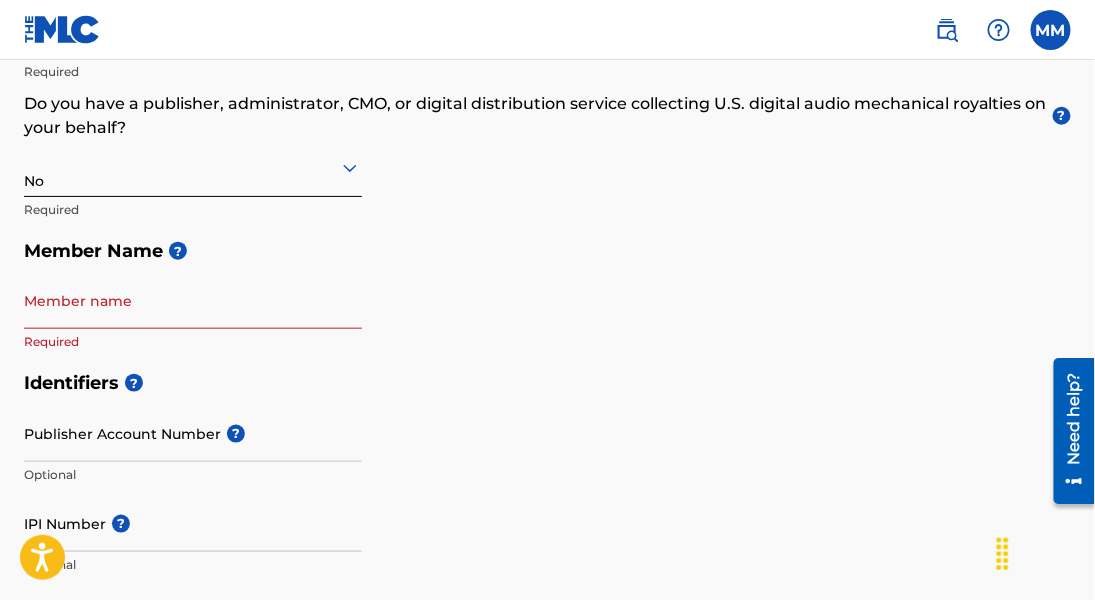 click on "Member Name ?" at bounding box center [547, 251] 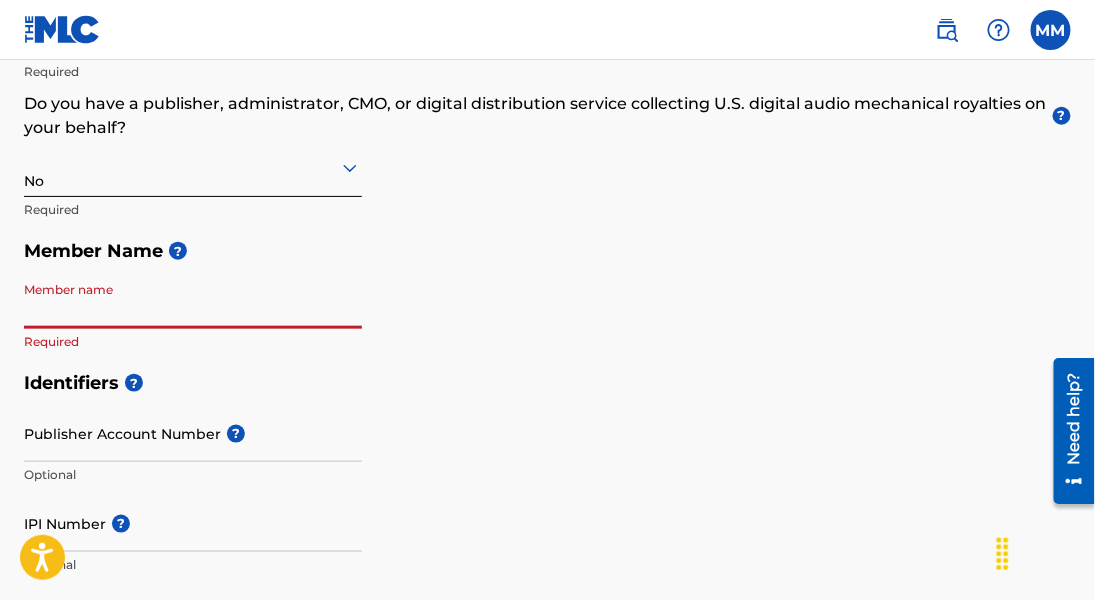 click on "Member name" at bounding box center (193, 300) 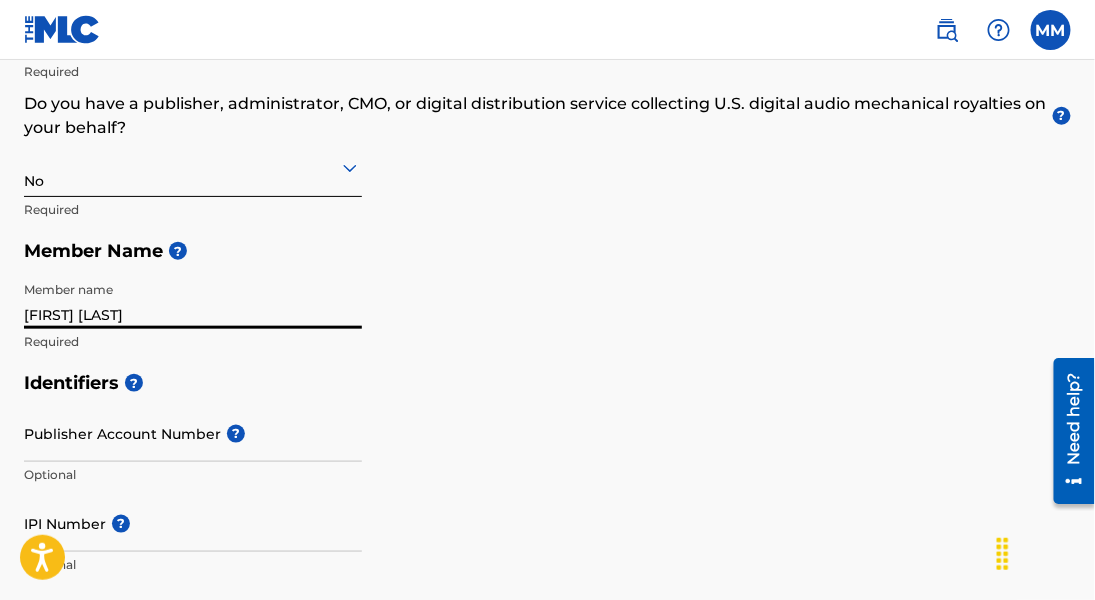 type on "Matthew Martin" 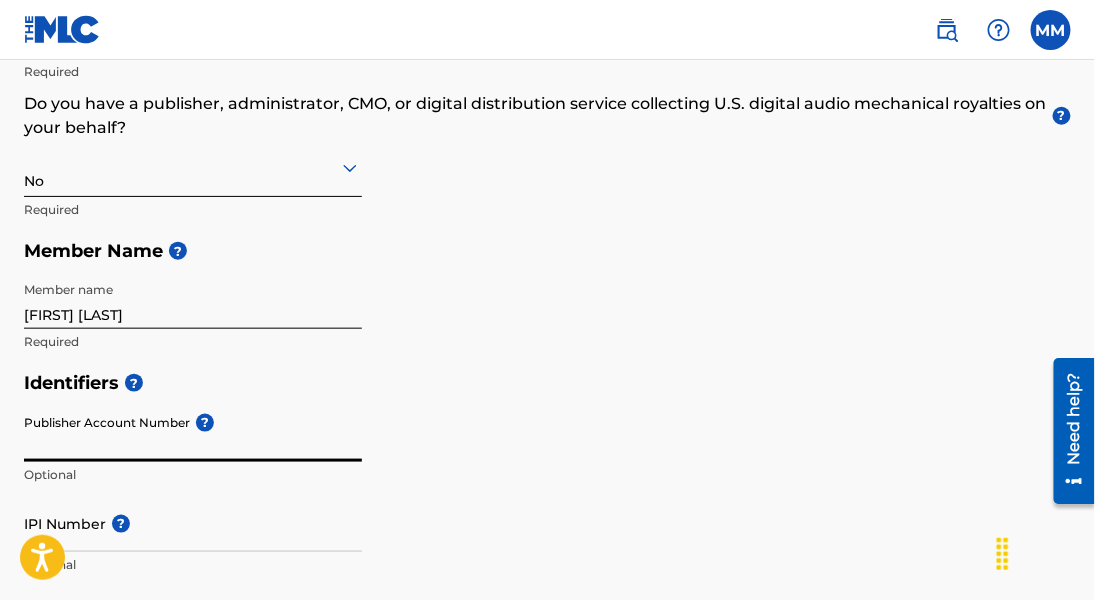click on "Publisher Account Number ?" at bounding box center (193, 433) 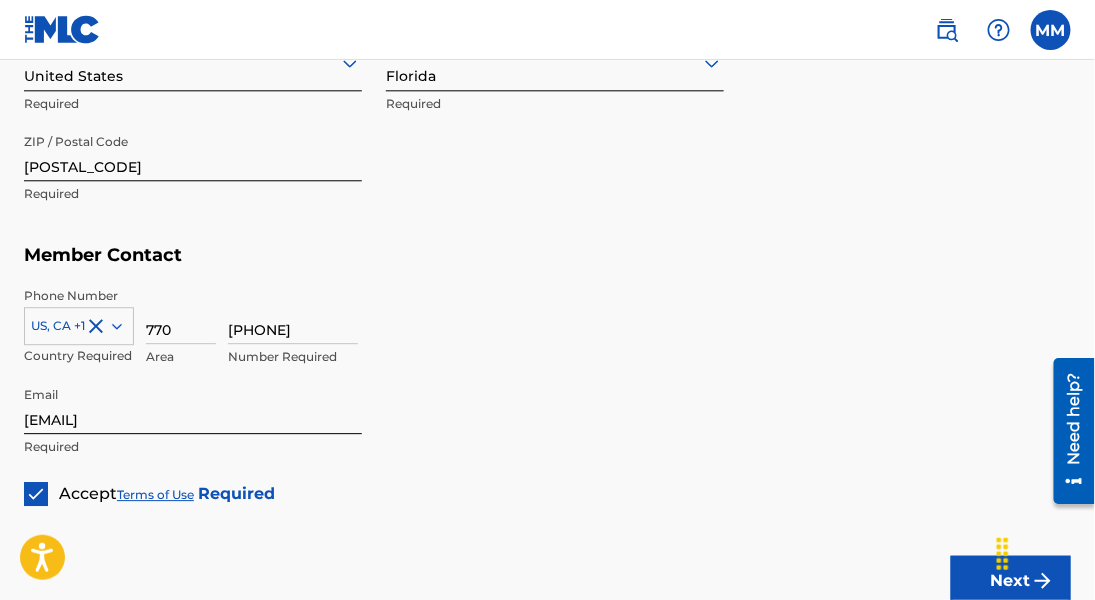 scroll, scrollTop: 1399, scrollLeft: 0, axis: vertical 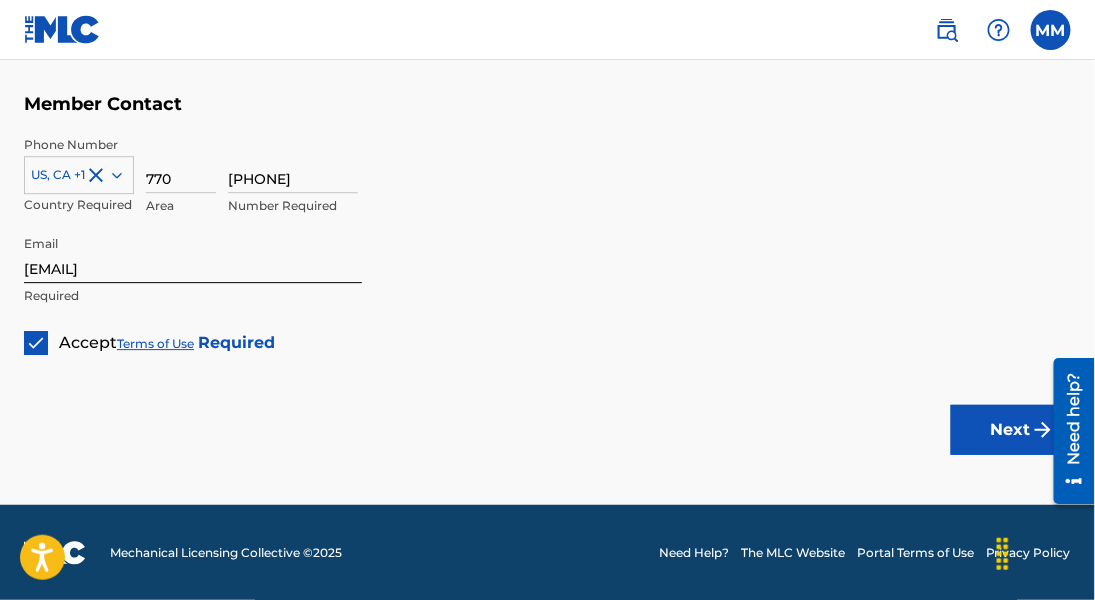 click on "Next" at bounding box center (1011, 430) 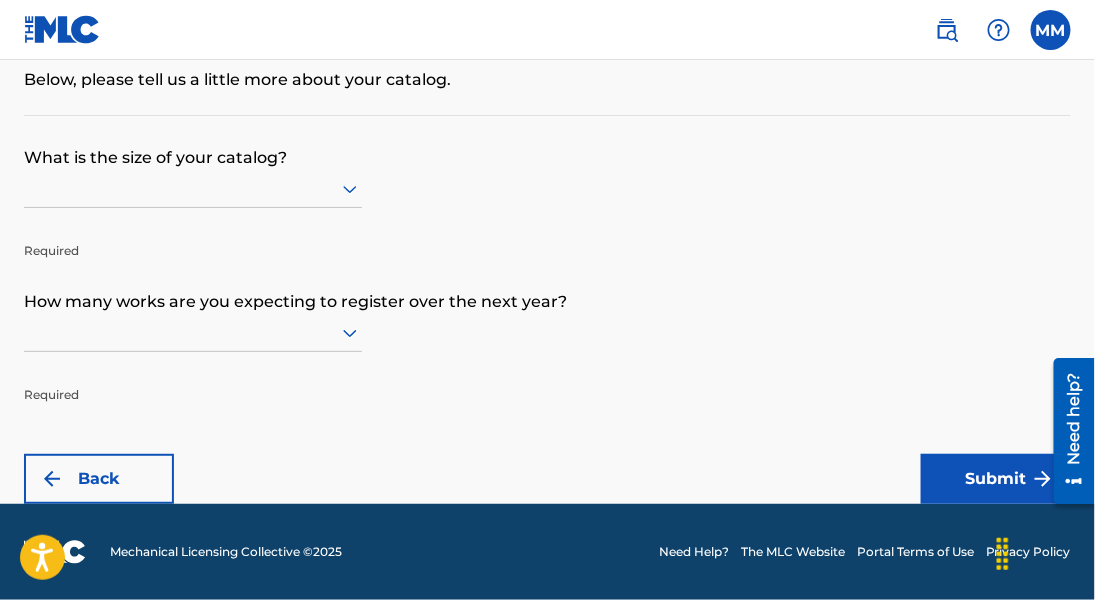 scroll, scrollTop: 0, scrollLeft: 0, axis: both 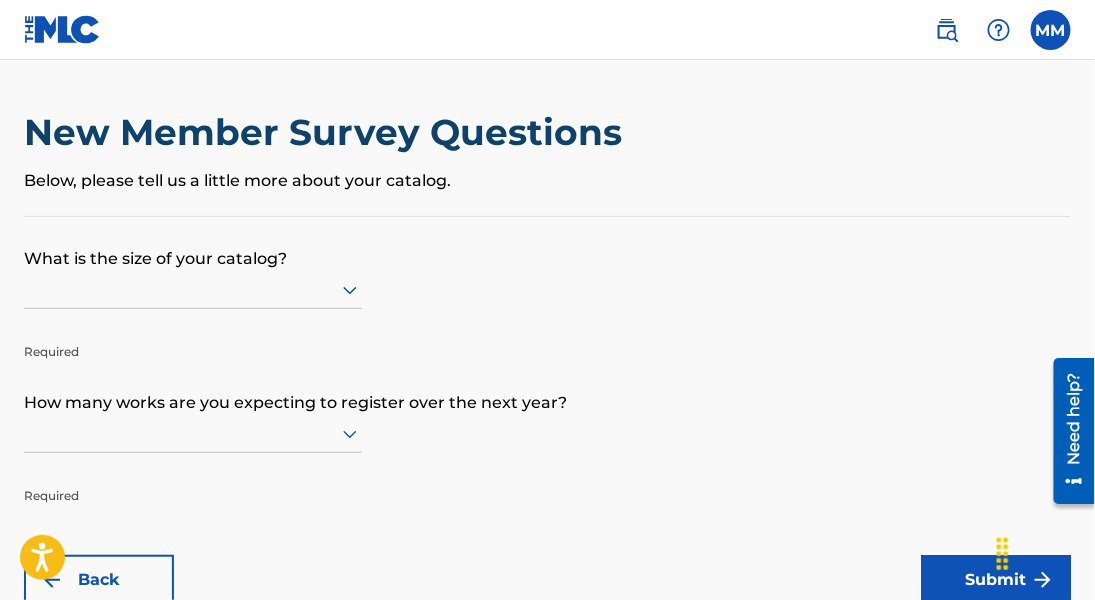 click 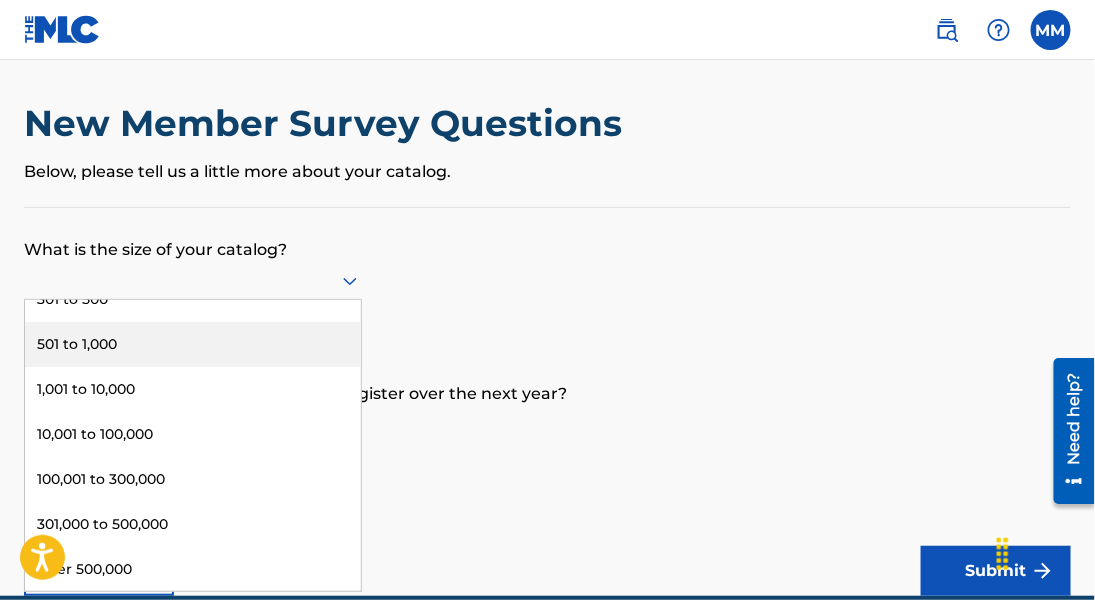 scroll, scrollTop: 0, scrollLeft: 0, axis: both 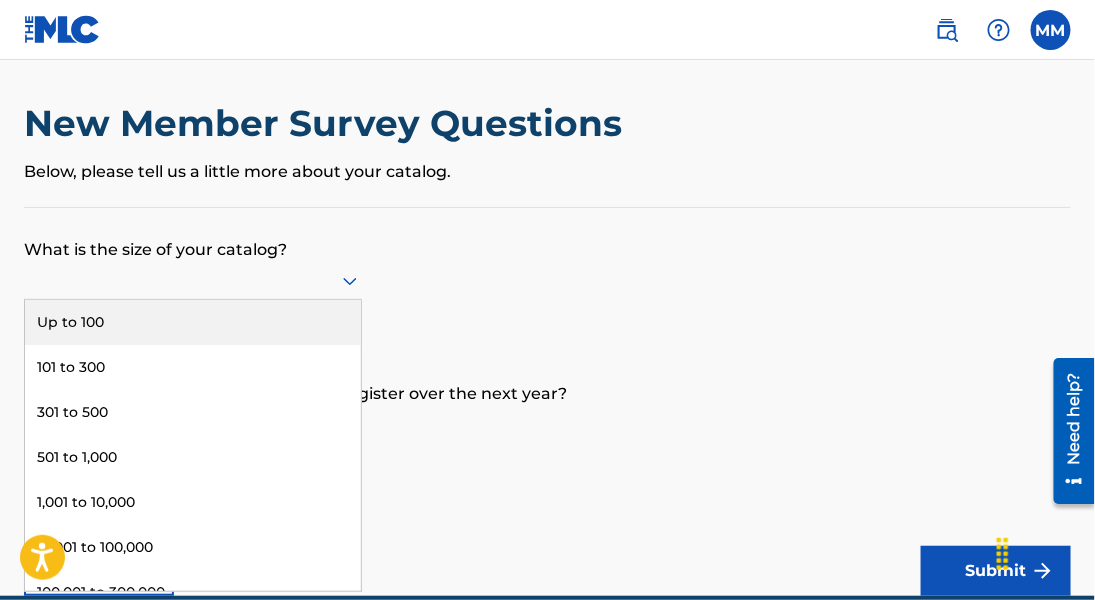 click on "Up to 100" at bounding box center (193, 322) 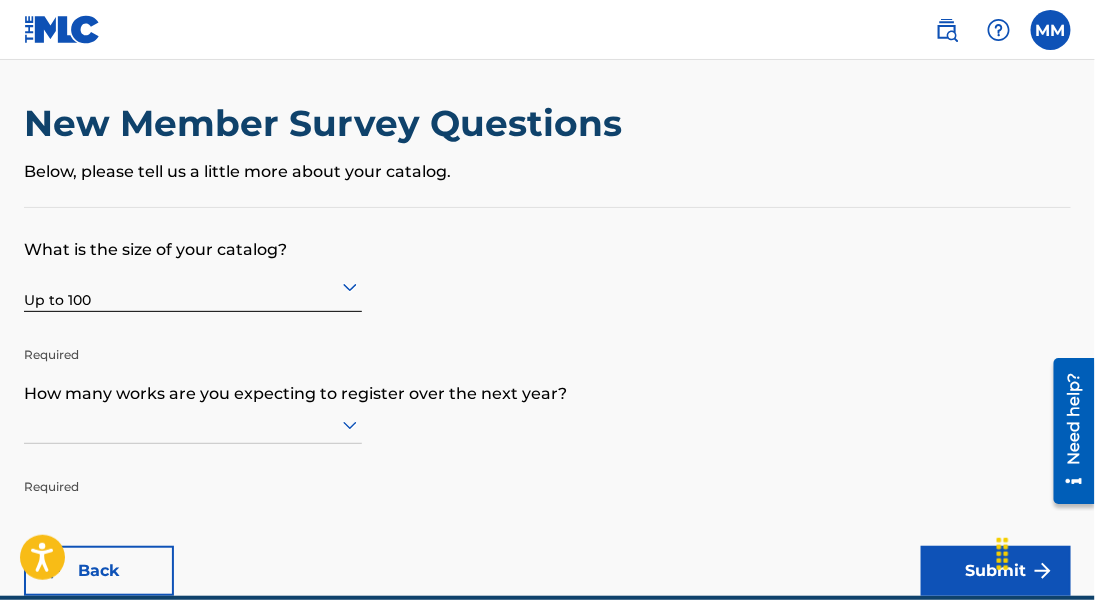 click at bounding box center (193, 425) 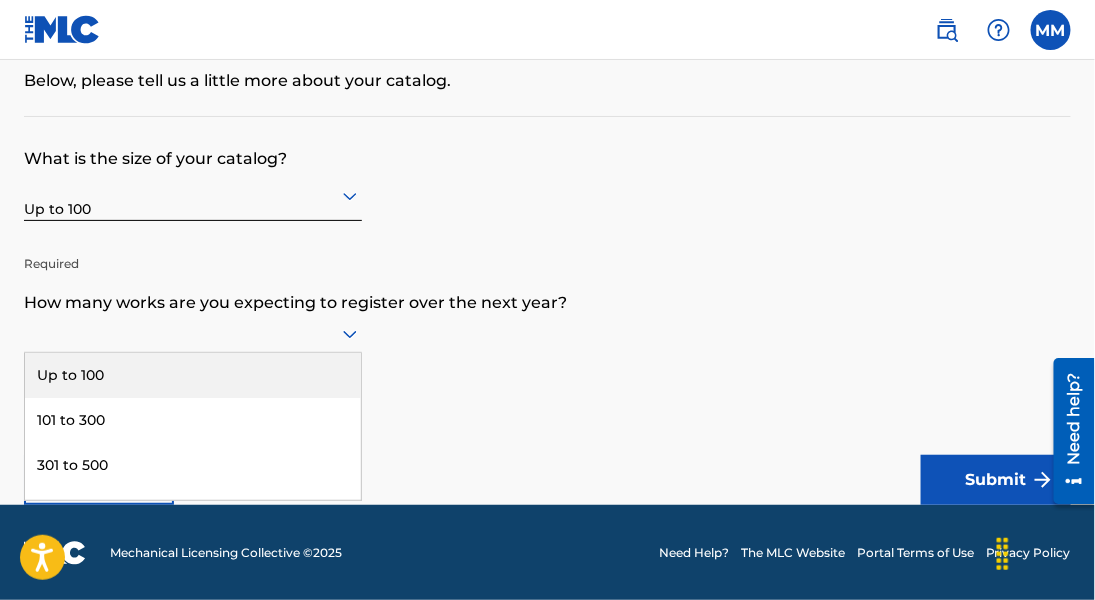 click on "Up to 100" at bounding box center (193, 375) 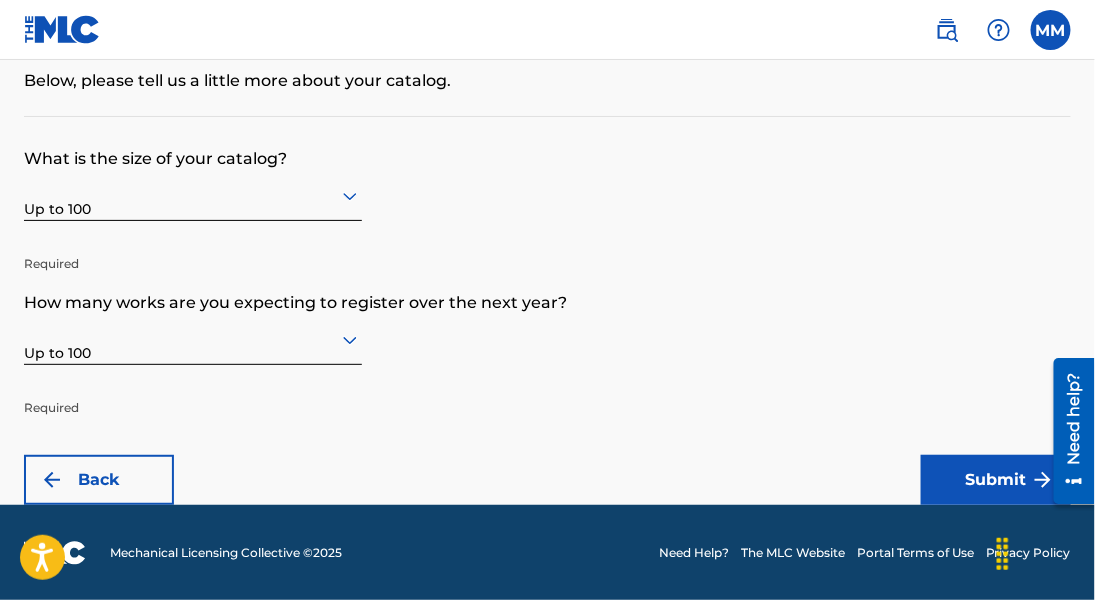 click on "Submit" at bounding box center (996, 480) 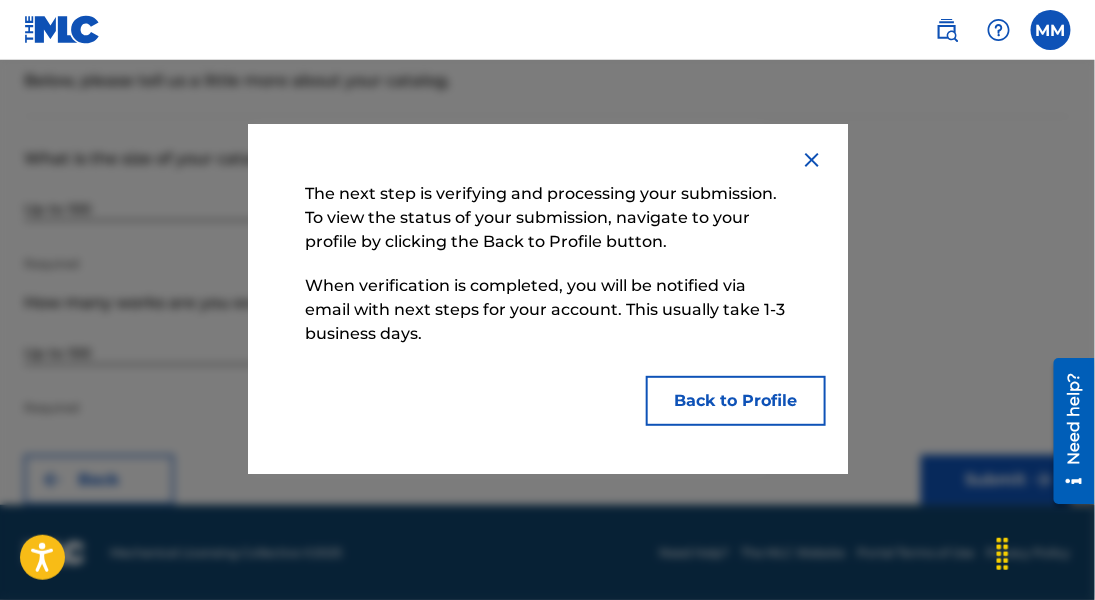 click on "Back to Profile" at bounding box center (736, 401) 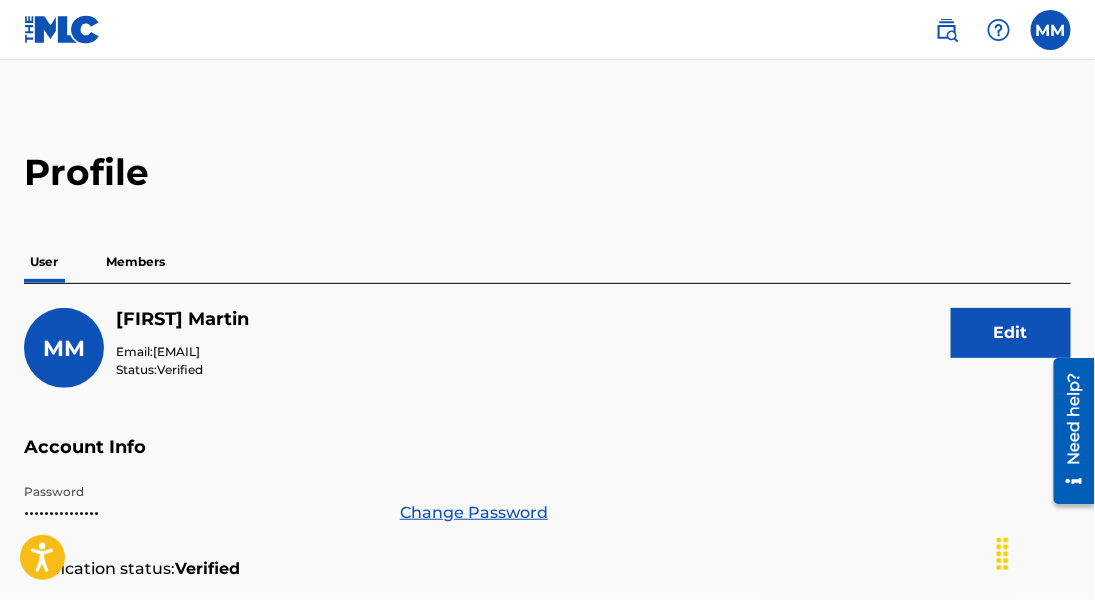 scroll, scrollTop: 0, scrollLeft: 0, axis: both 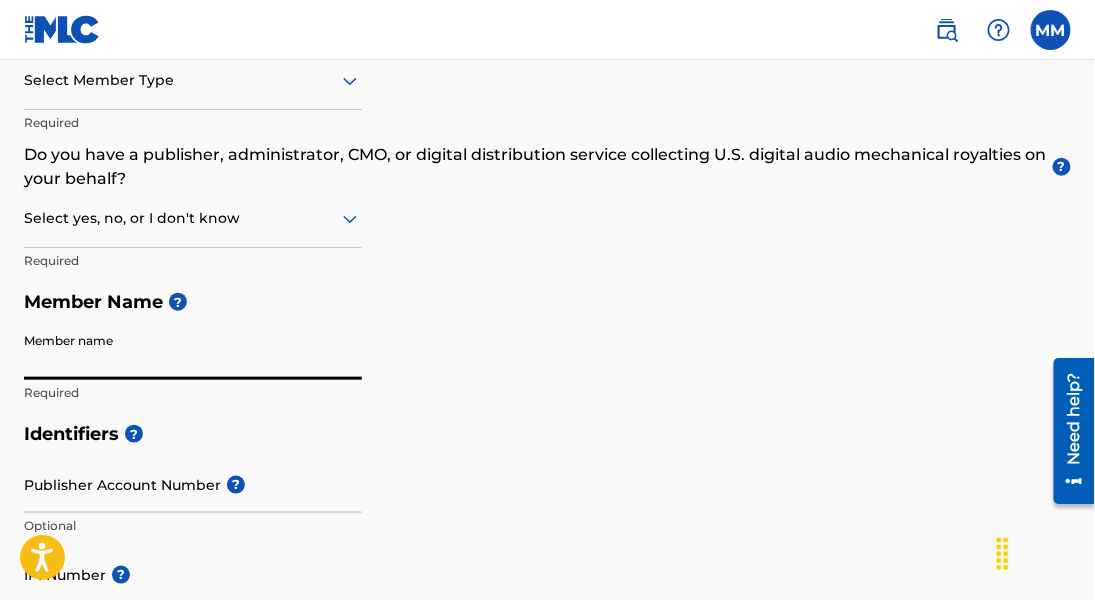 click on "Member name" at bounding box center (193, 351) 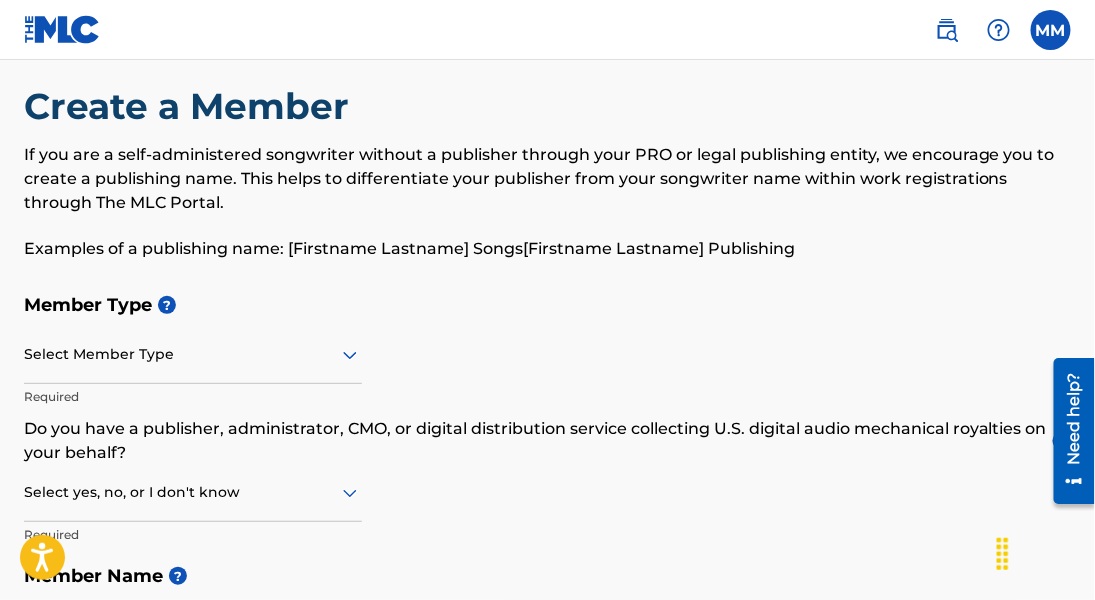 scroll, scrollTop: 0, scrollLeft: 0, axis: both 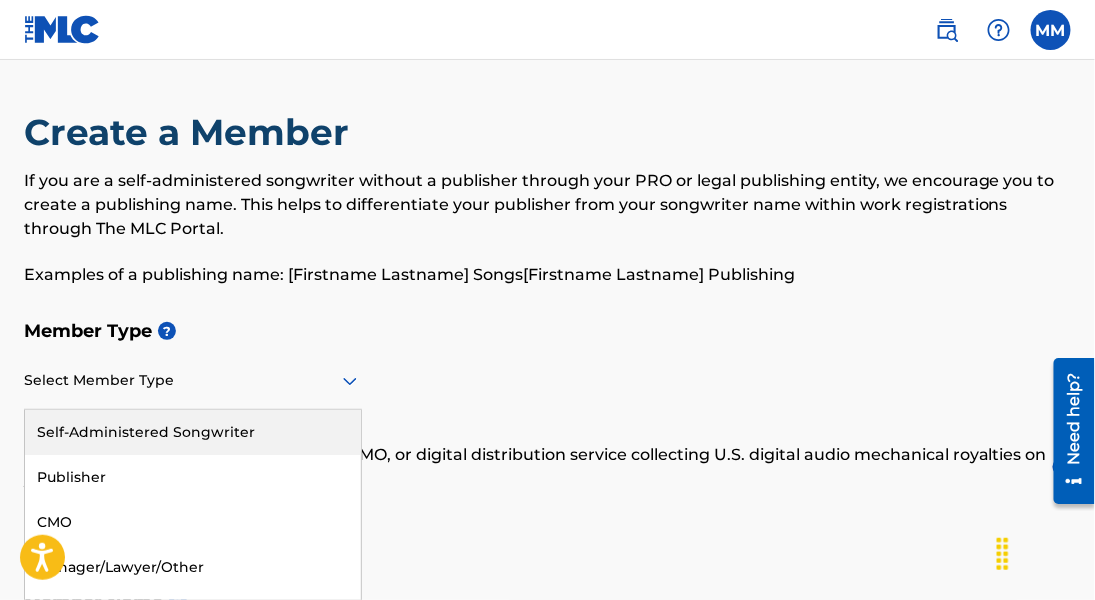 click on "5 results available. Use Up and Down to choose options, press Enter to select the currently focused option, press Escape to exit the menu, press Tab to select the option and exit the menu. Select Member Type Self-Administered Songwriter Publisher CMO Manager/Lawyer/Other Administrator" at bounding box center [193, 381] 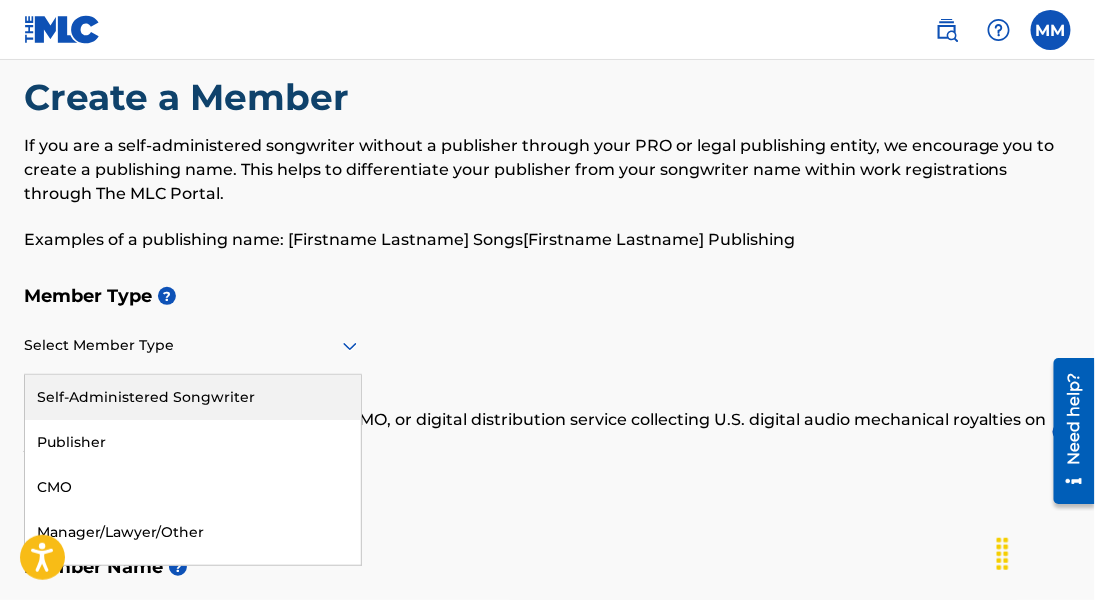 click on "Self-Administered Songwriter" at bounding box center (193, 397) 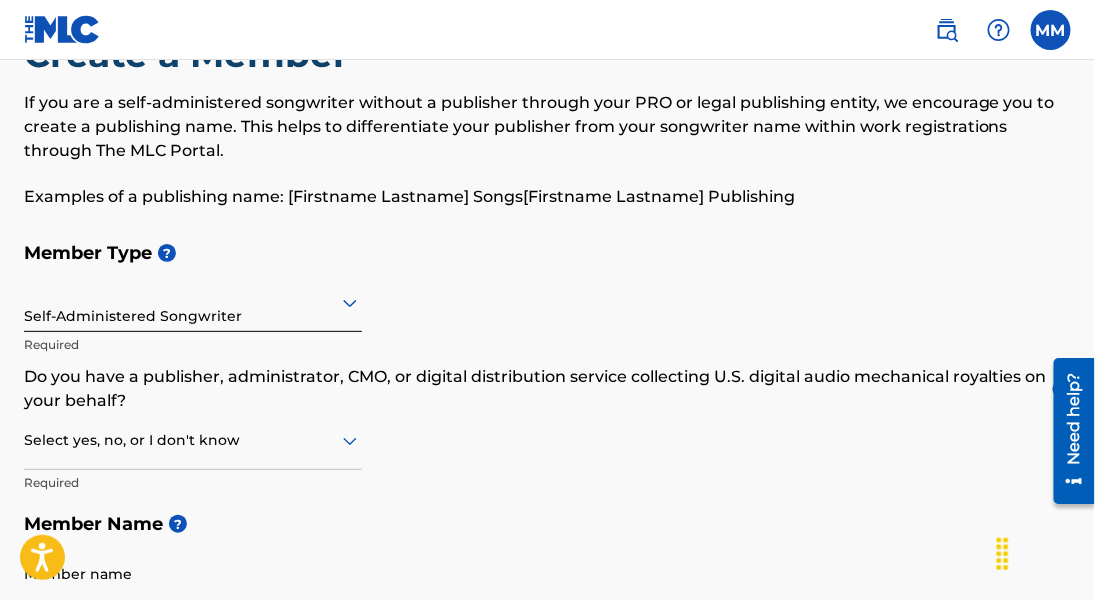 scroll, scrollTop: 235, scrollLeft: 0, axis: vertical 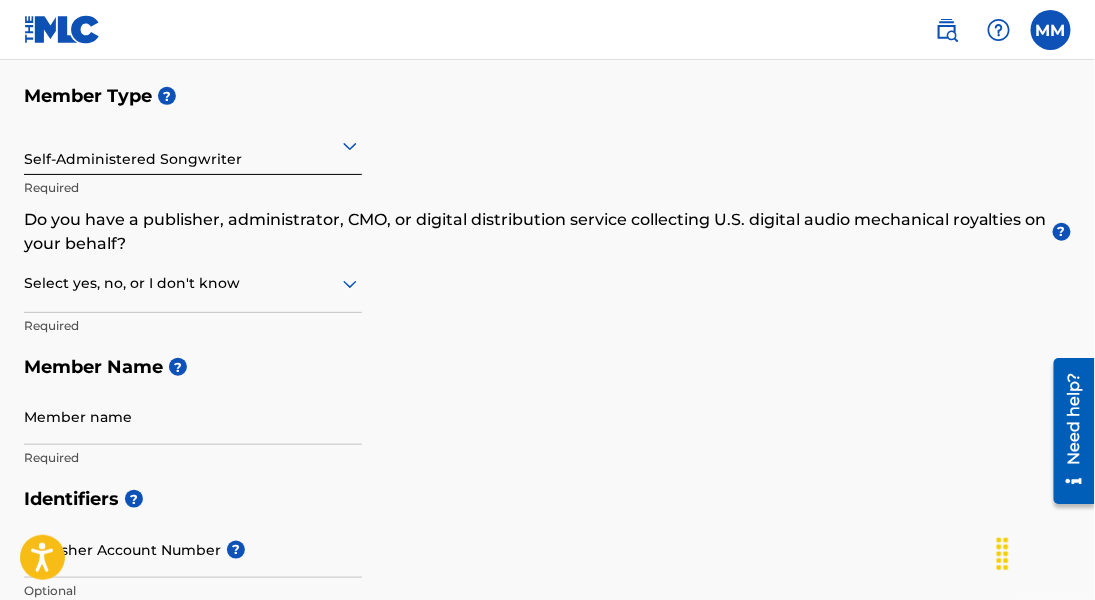 click at bounding box center (193, 283) 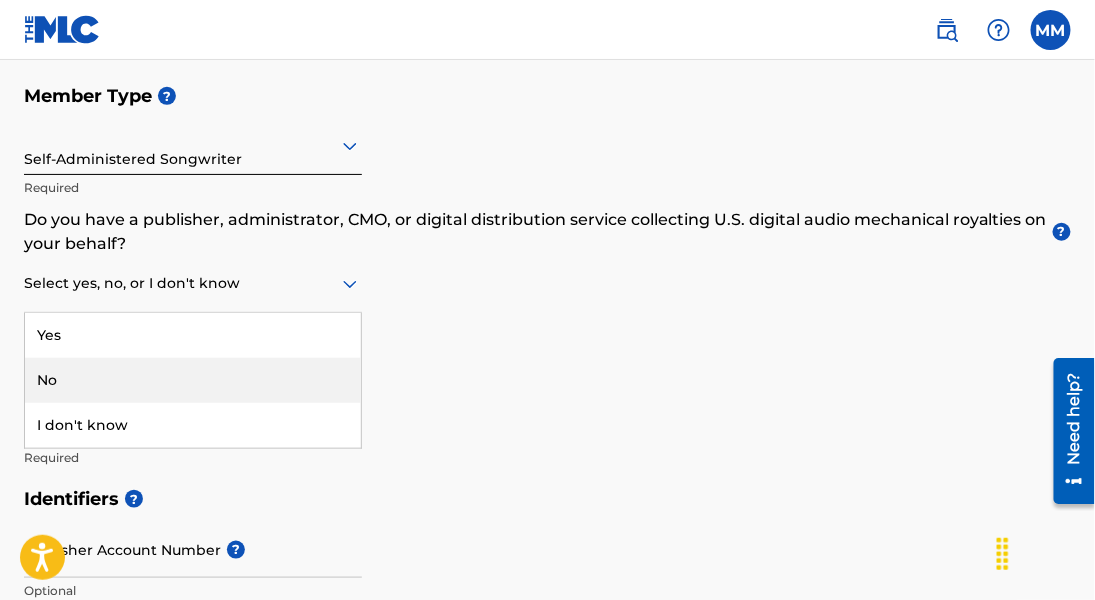click on "No" at bounding box center [193, 380] 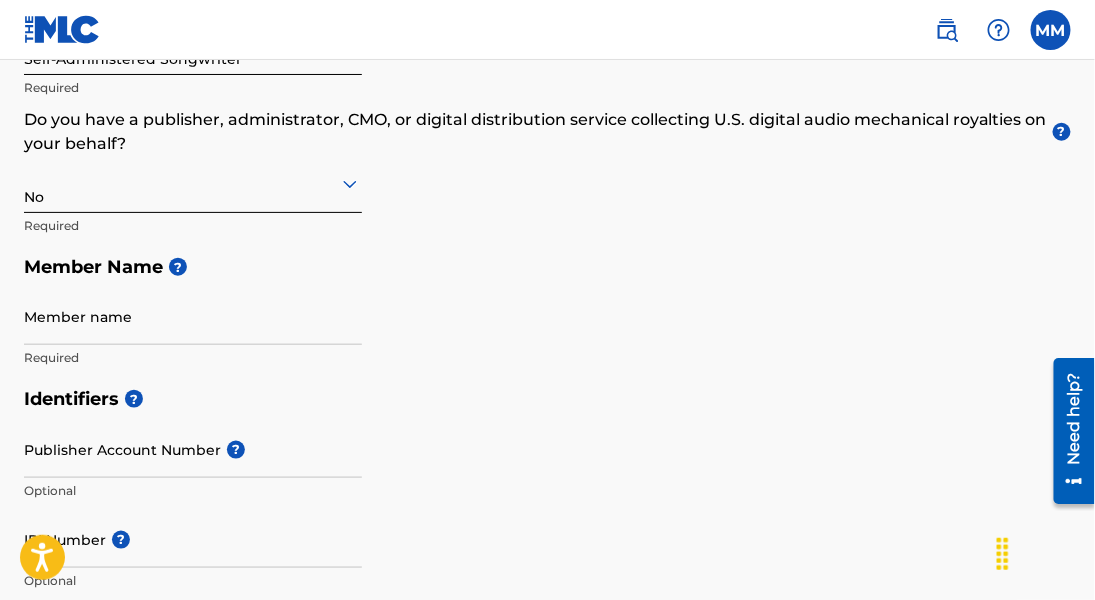 scroll, scrollTop: 335, scrollLeft: 0, axis: vertical 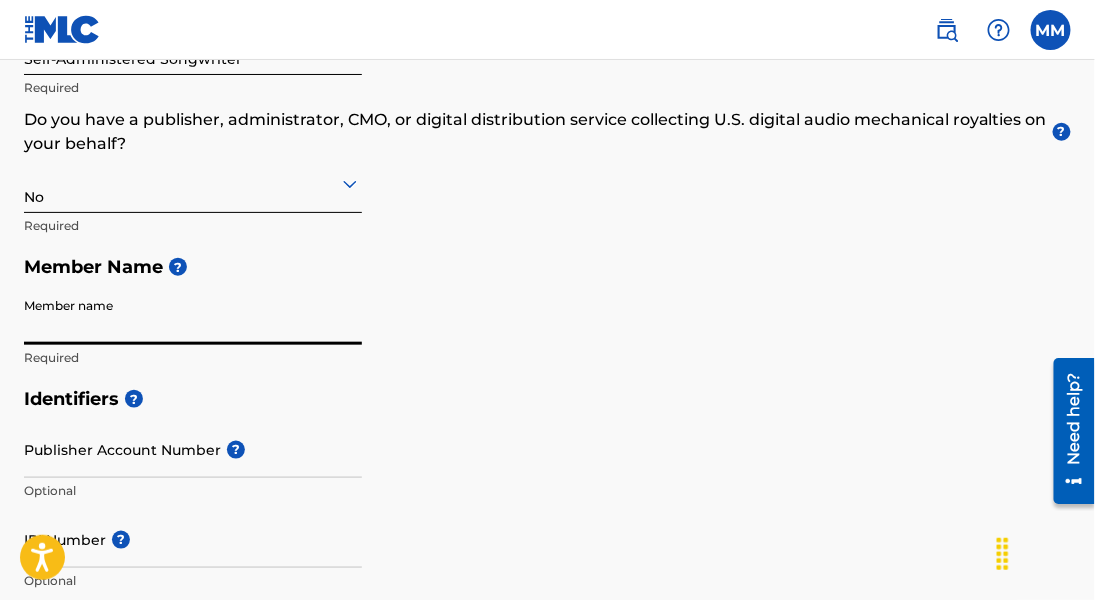 click on "Member name" at bounding box center [193, 316] 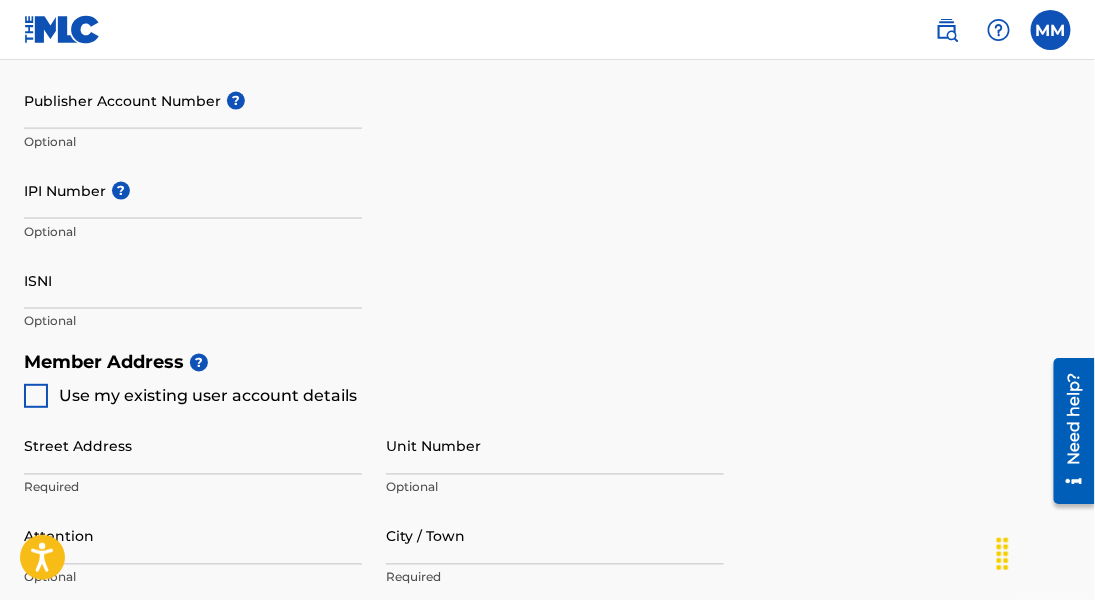 scroll, scrollTop: 735, scrollLeft: 0, axis: vertical 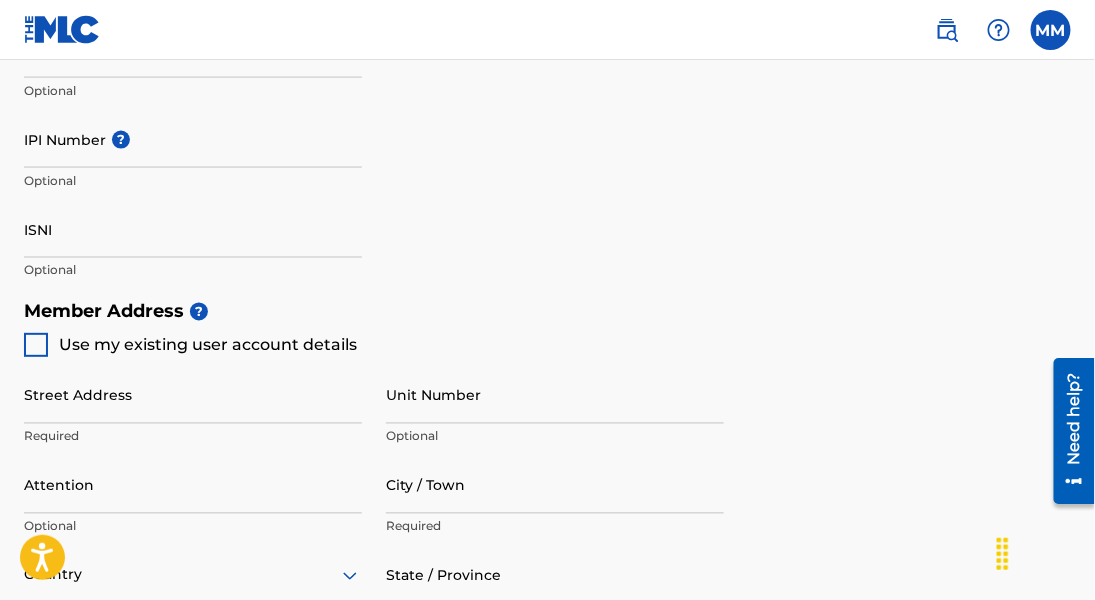 type on "Matthew D. Martin" 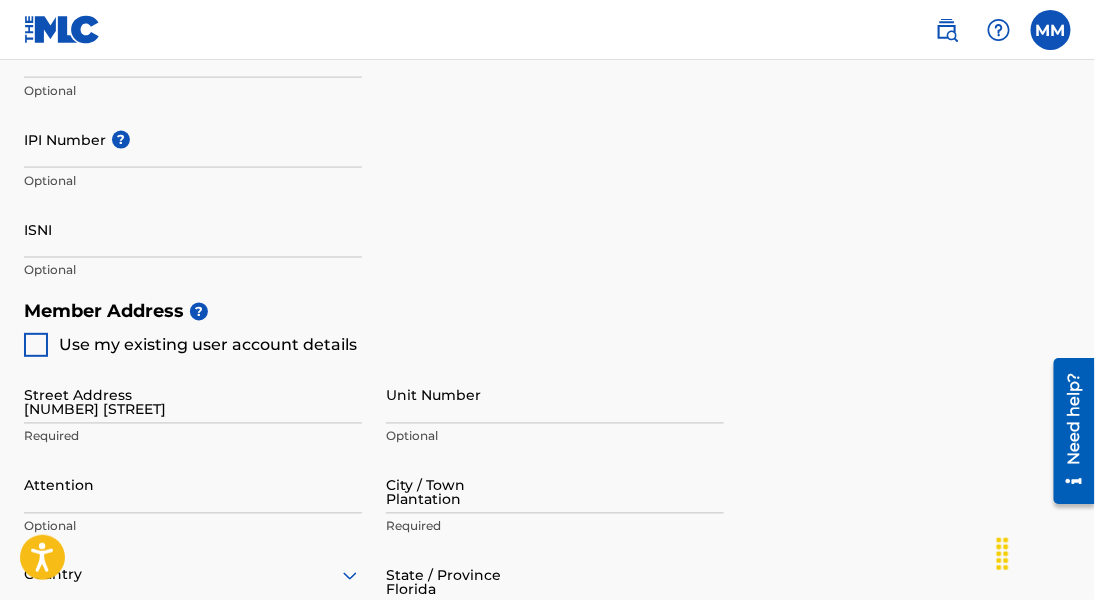 type on "[PHONE]" 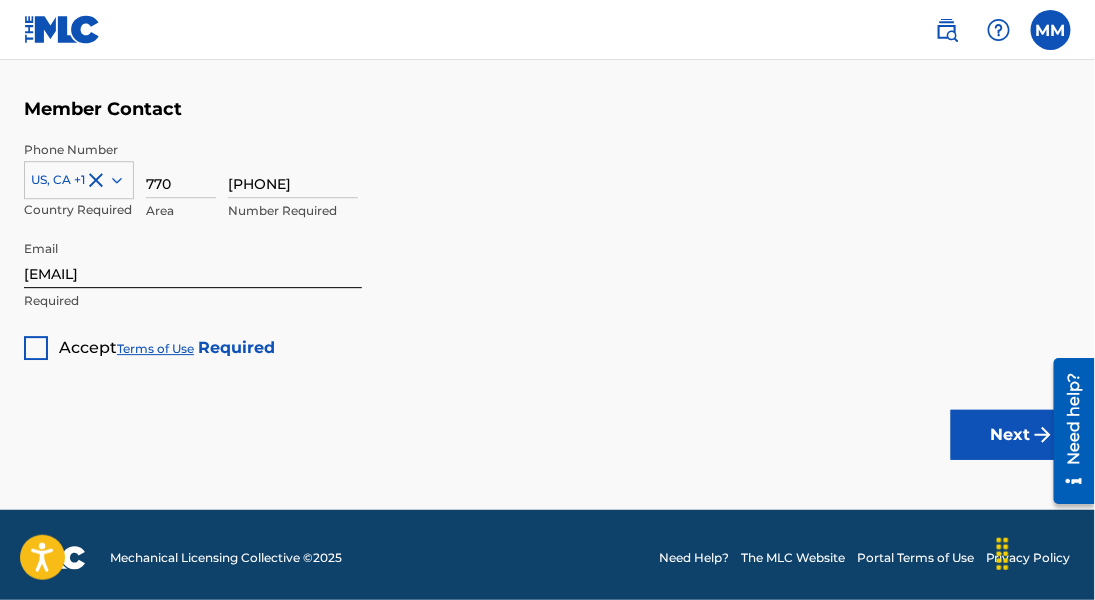 scroll, scrollTop: 1399, scrollLeft: 0, axis: vertical 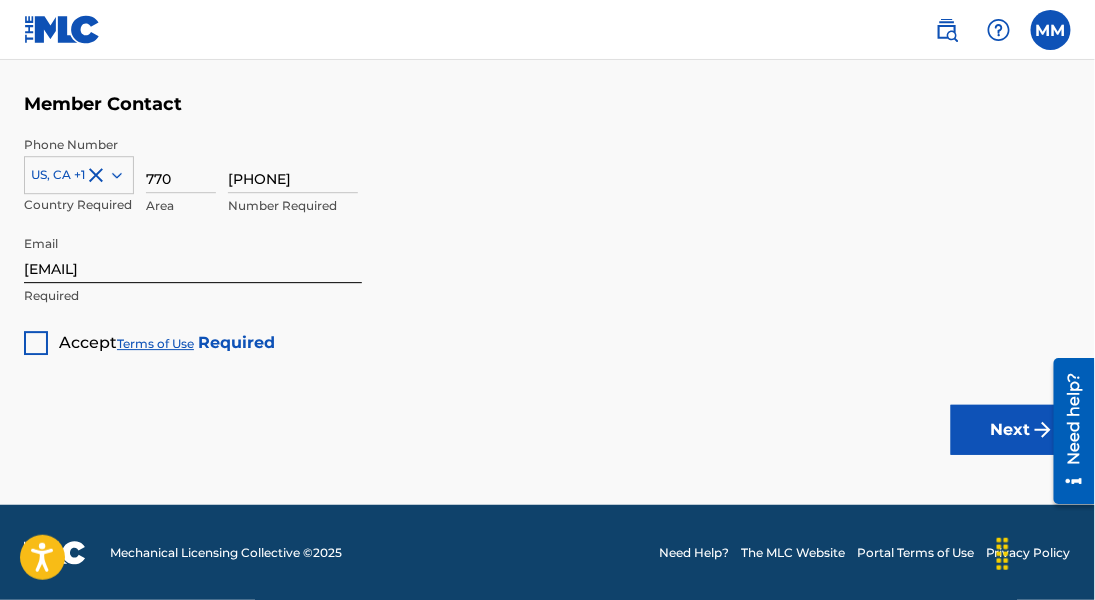click at bounding box center [36, 343] 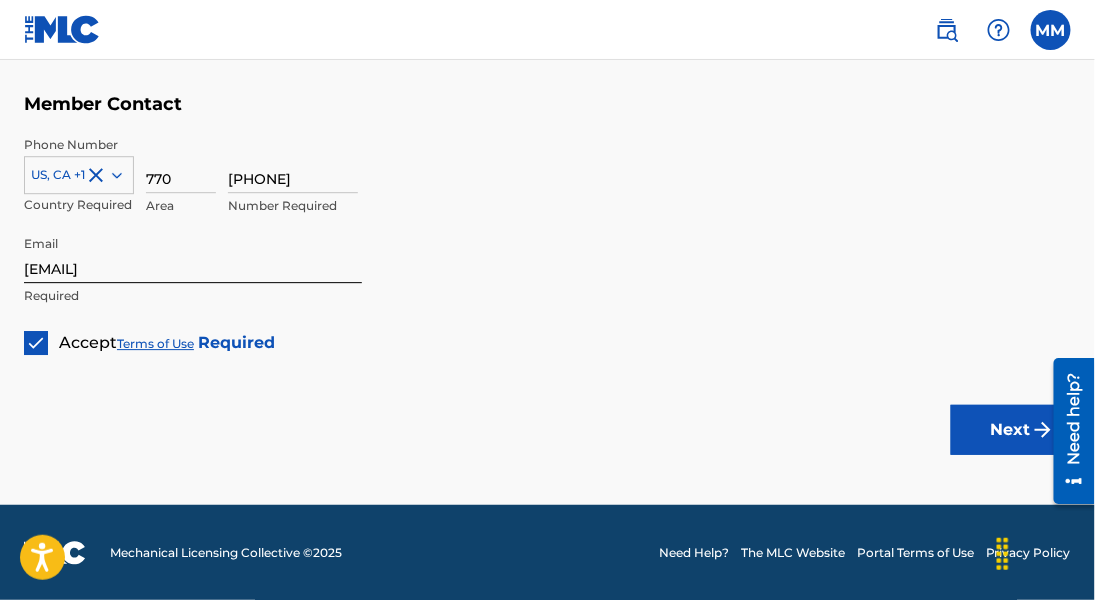 click on "Next" at bounding box center [1011, 430] 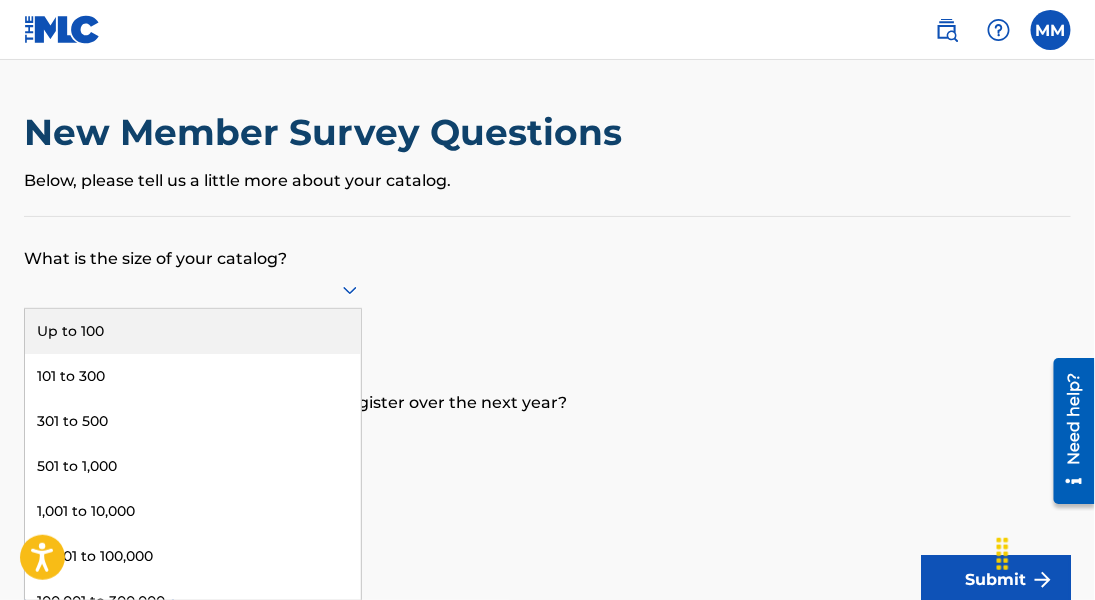 scroll, scrollTop: 9, scrollLeft: 0, axis: vertical 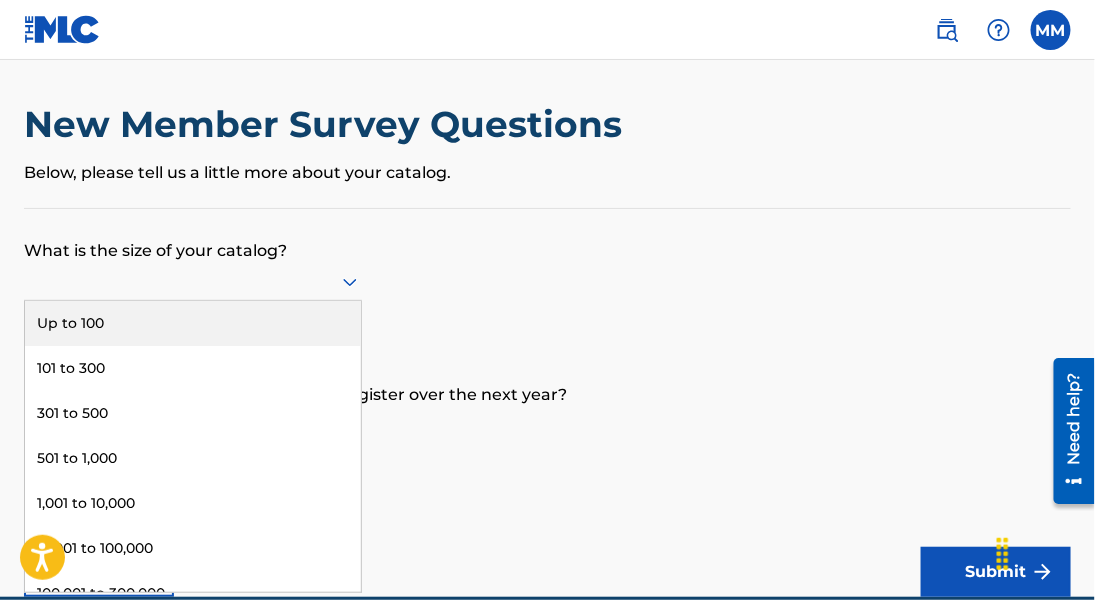 click 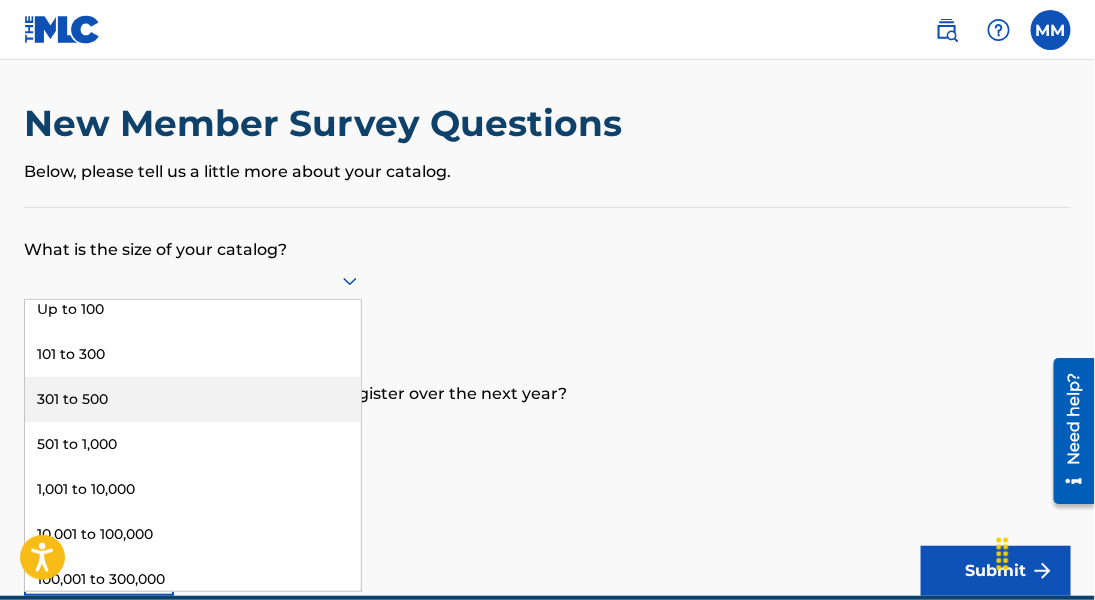 scroll, scrollTop: 0, scrollLeft: 0, axis: both 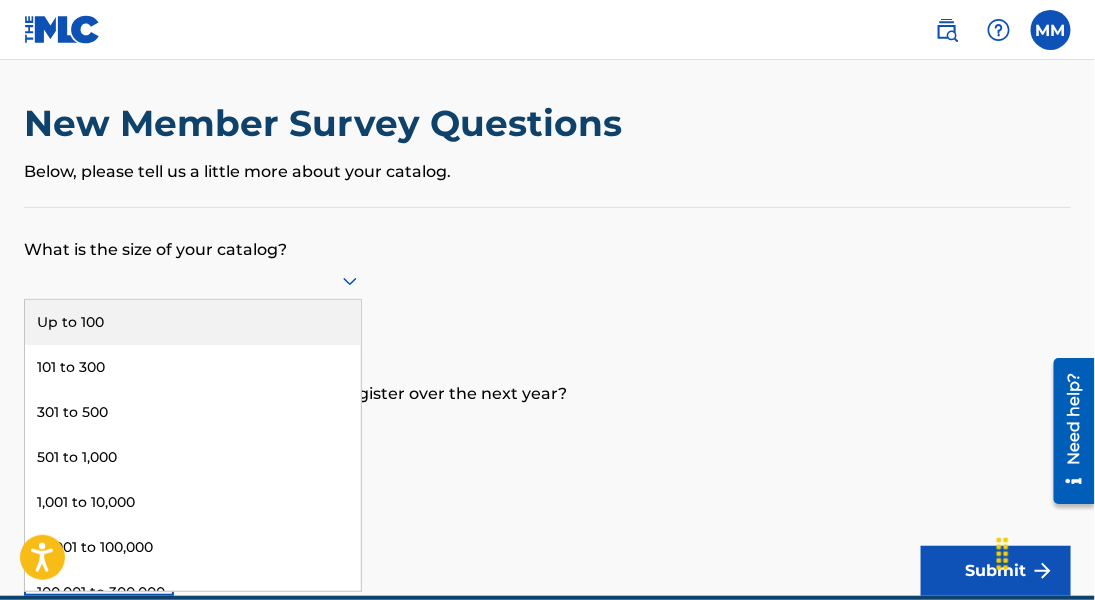 click on "Up to 100" at bounding box center (193, 322) 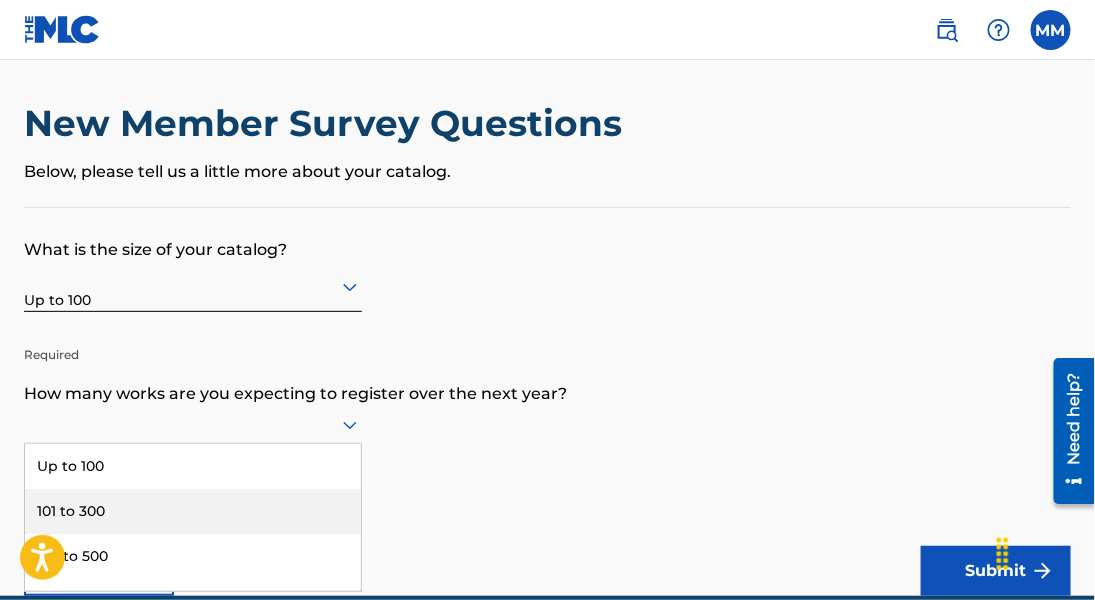 scroll, scrollTop: 100, scrollLeft: 0, axis: vertical 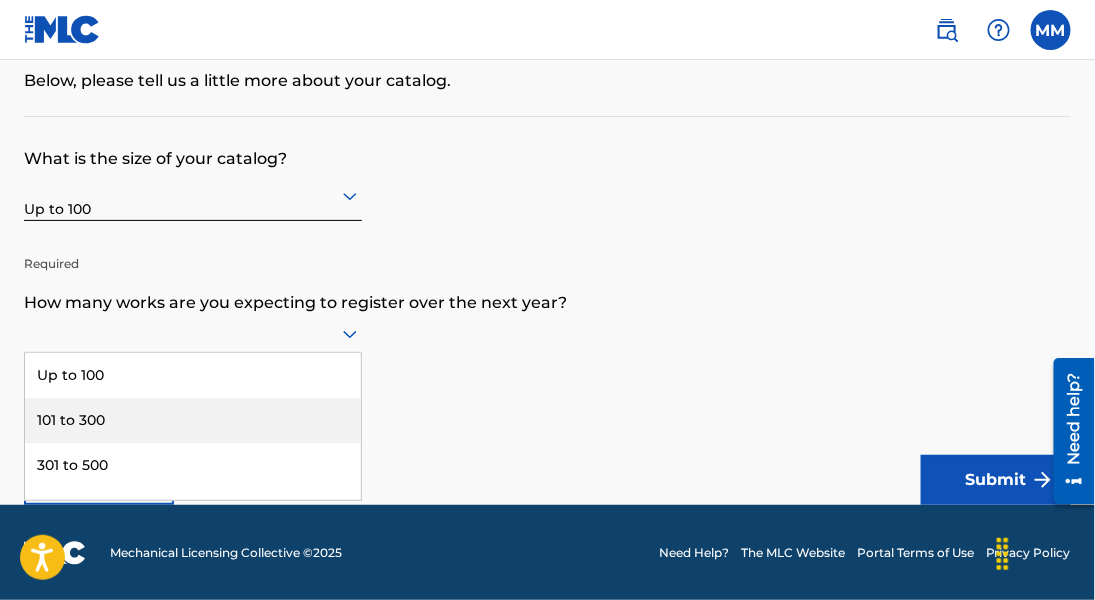 click on "9 results available. Use Up and Down to choose options, press Enter to select the currently focused option, press Escape to exit the menu, press Tab to select the option and exit the menu. Up to 100 101 to 300 301 to 500 501 to 1,000 1,001 to 10,000 10,001 to 100,000 100,001 to 300,000 301,000 to 500,000 Over 500,000" at bounding box center [193, 334] 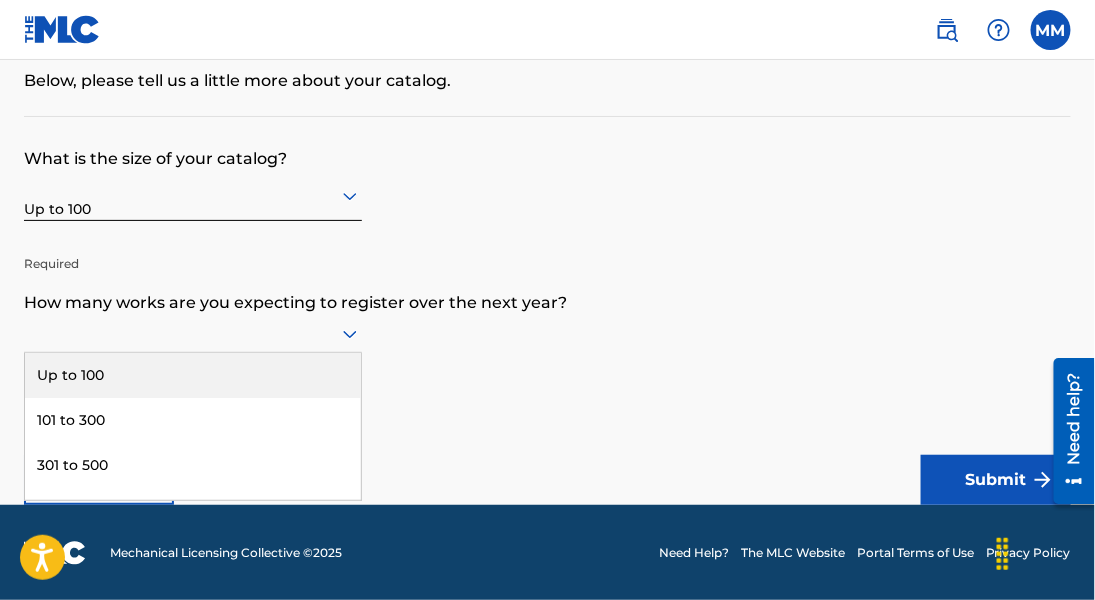 click on "Up to 100" at bounding box center [193, 375] 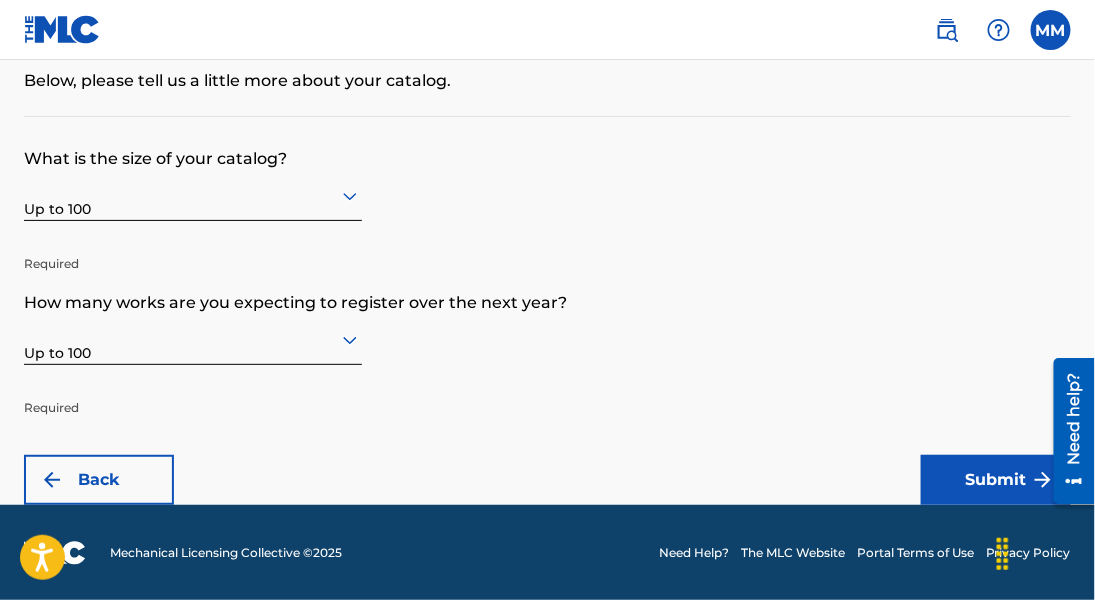 click on "Submit" at bounding box center (996, 480) 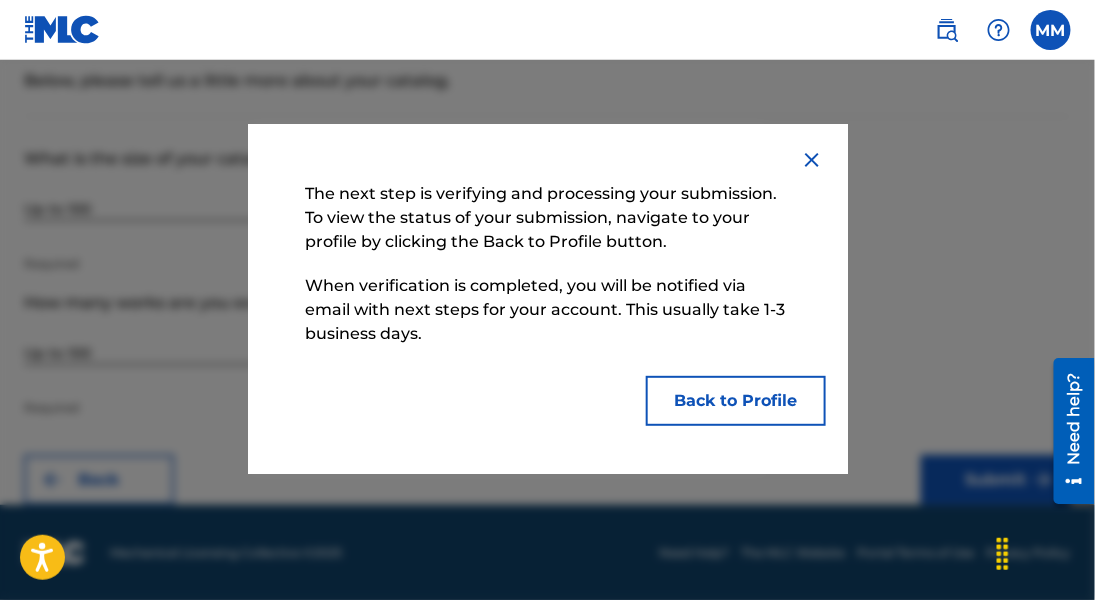 click on "Back to Profile" at bounding box center (736, 401) 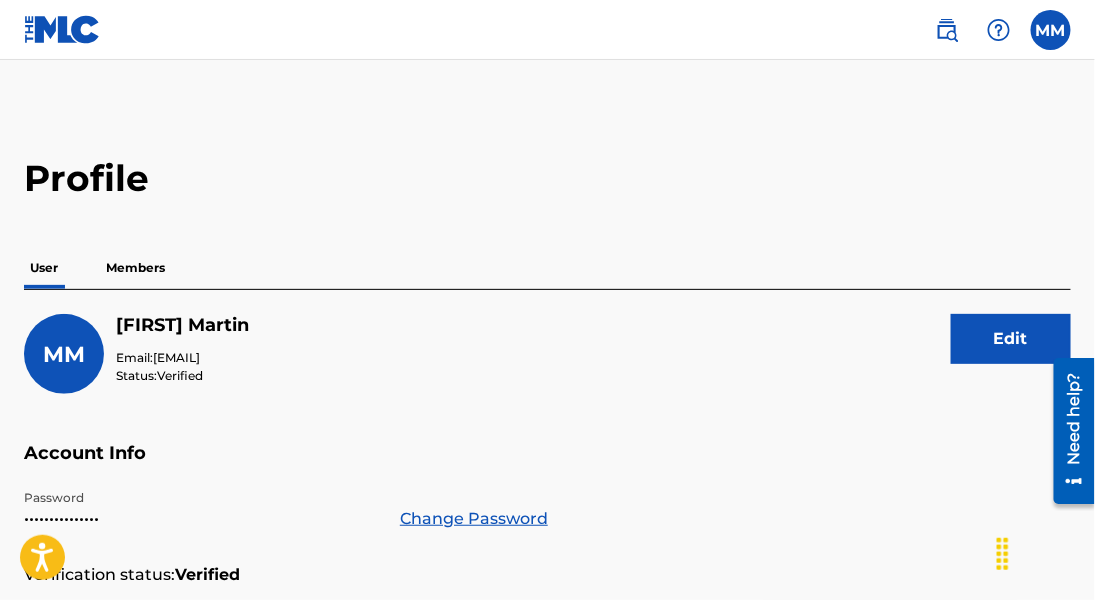 click at bounding box center (1051, 30) 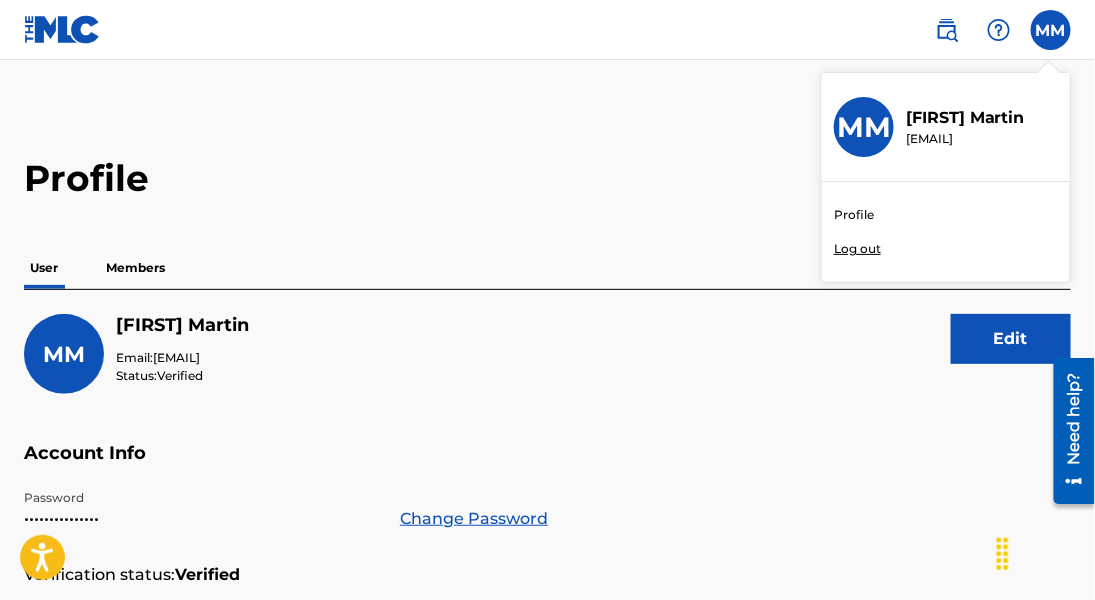 click on "Log out" at bounding box center [857, 249] 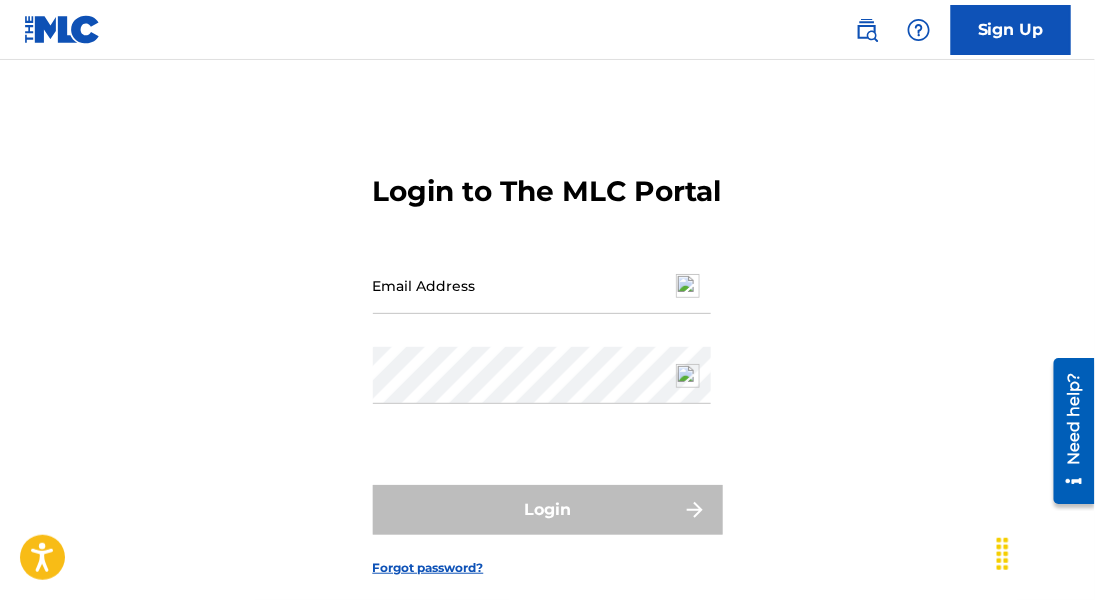type on "[EMAIL]" 